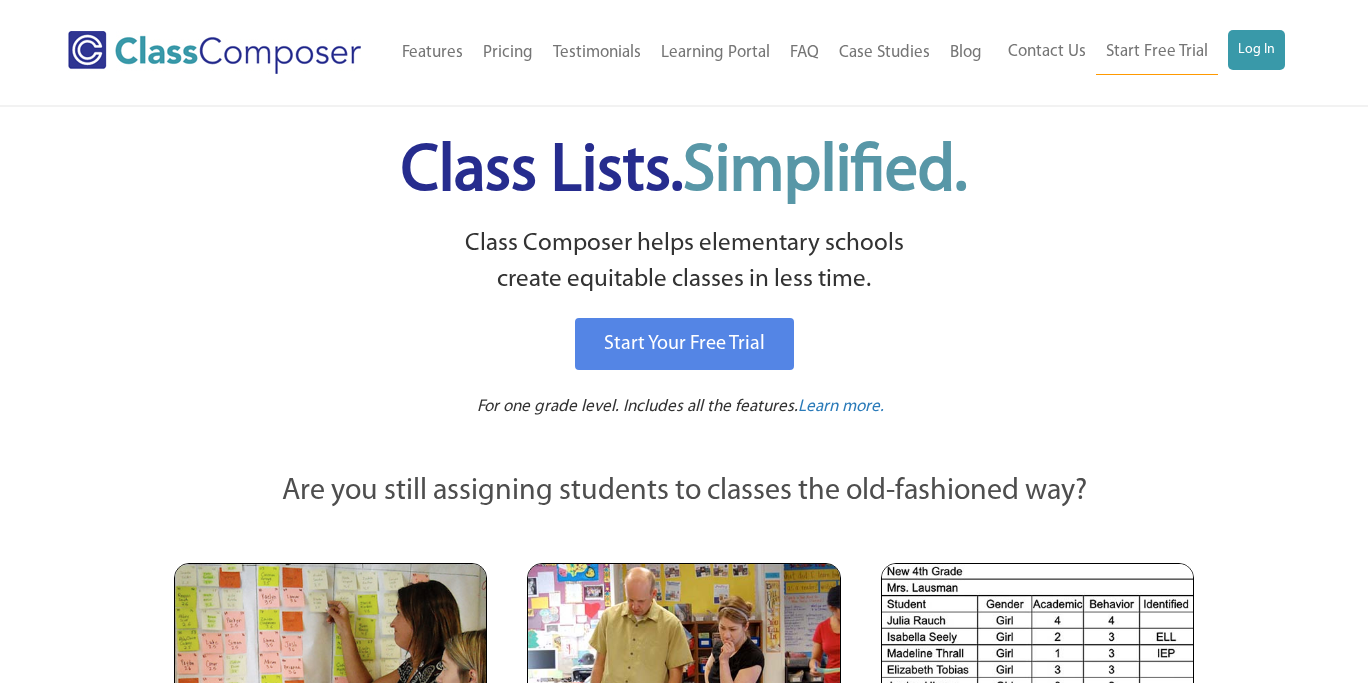 scroll, scrollTop: 0, scrollLeft: 0, axis: both 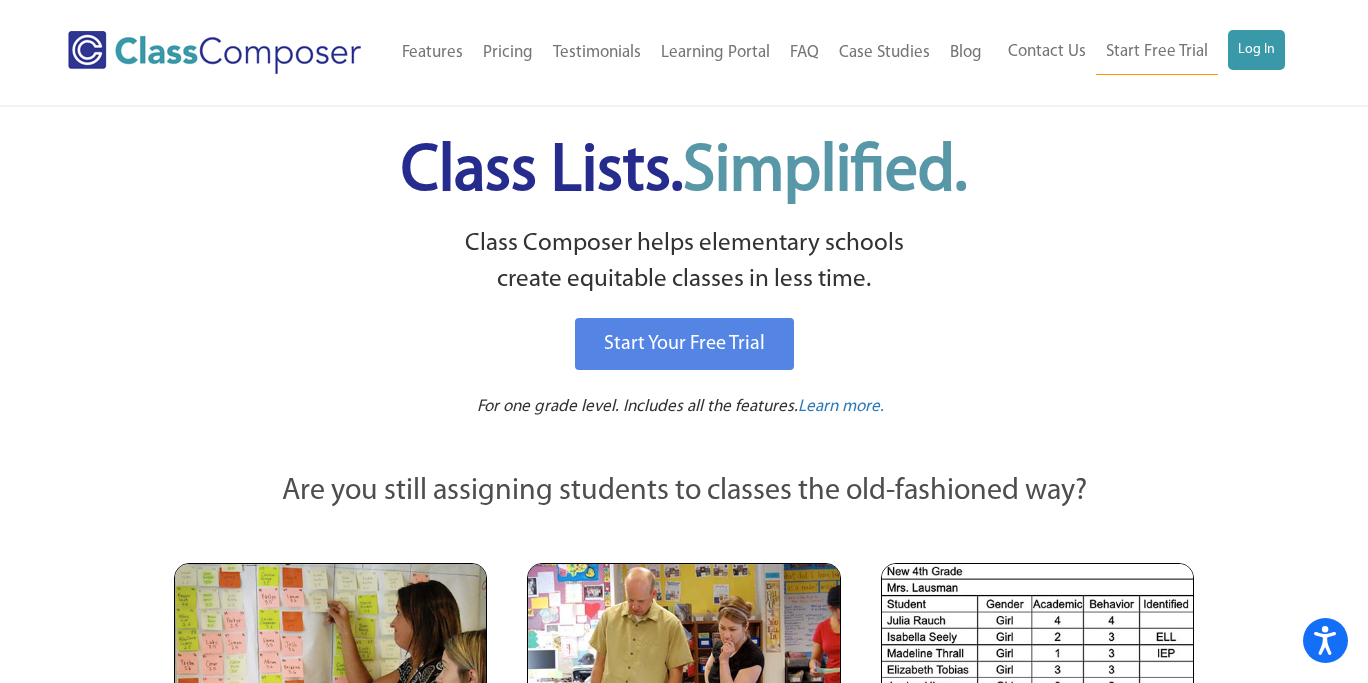 click on "Contact Us
Start Free Trial
Log In" at bounding box center [1141, 52] 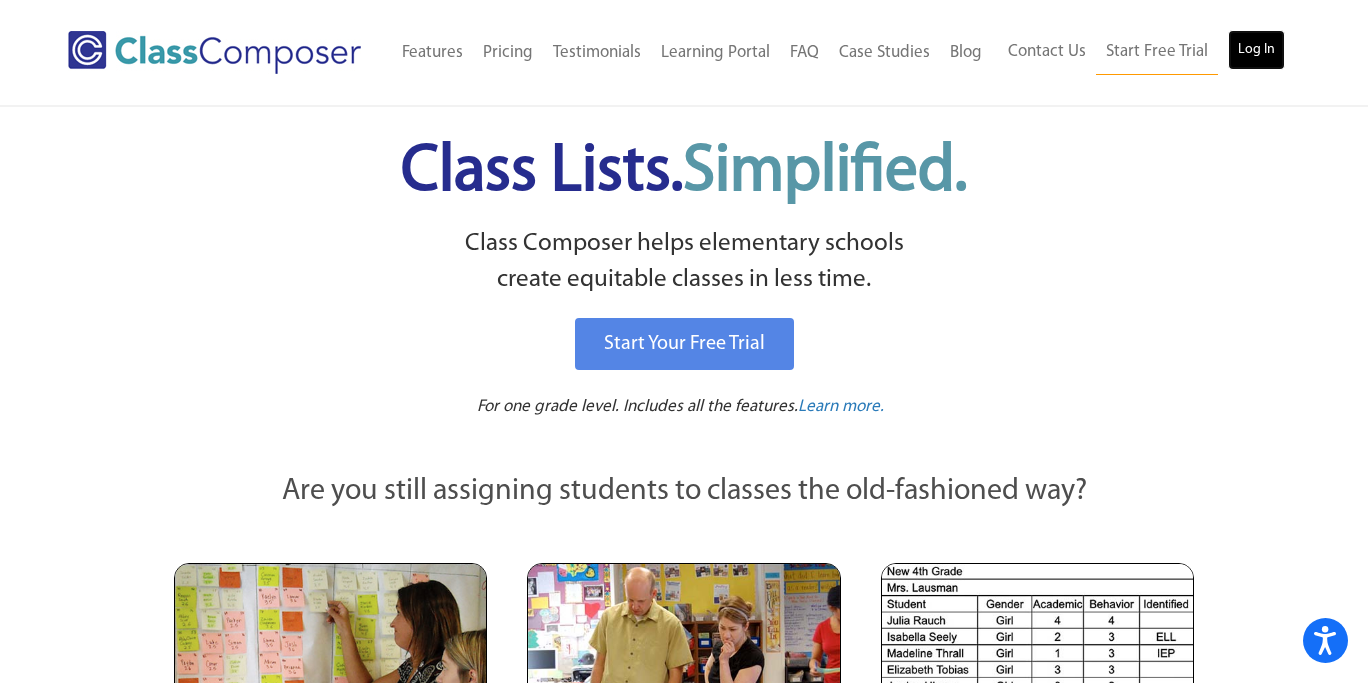 click on "Log In" at bounding box center [1256, 50] 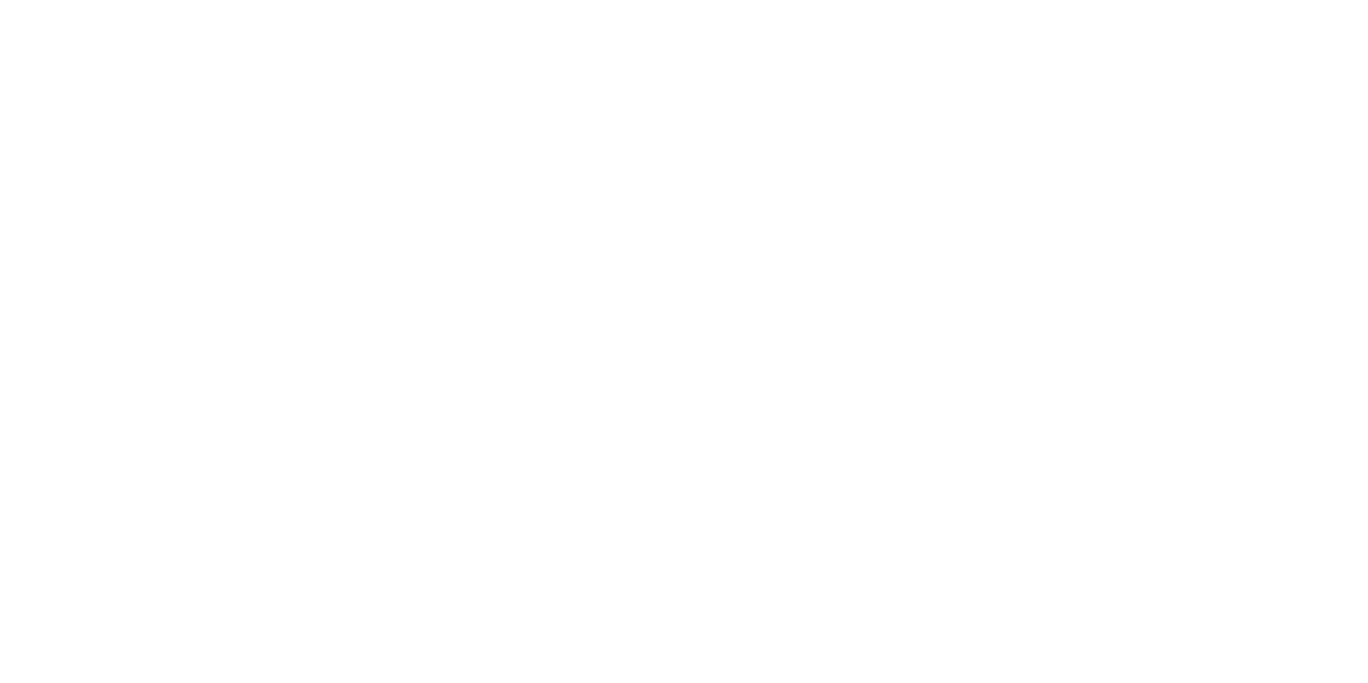 scroll, scrollTop: 0, scrollLeft: 0, axis: both 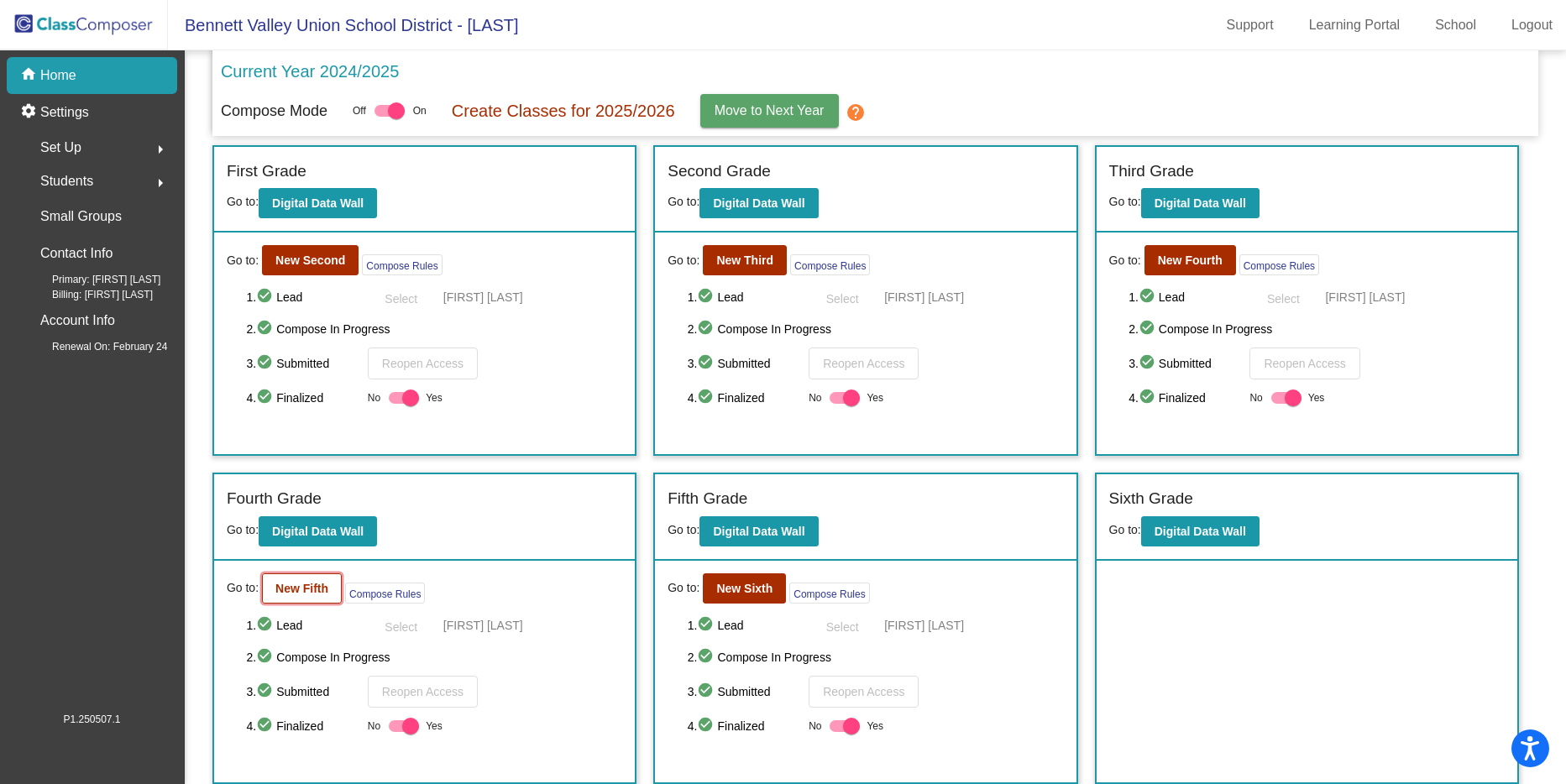 click on "New Fifth" 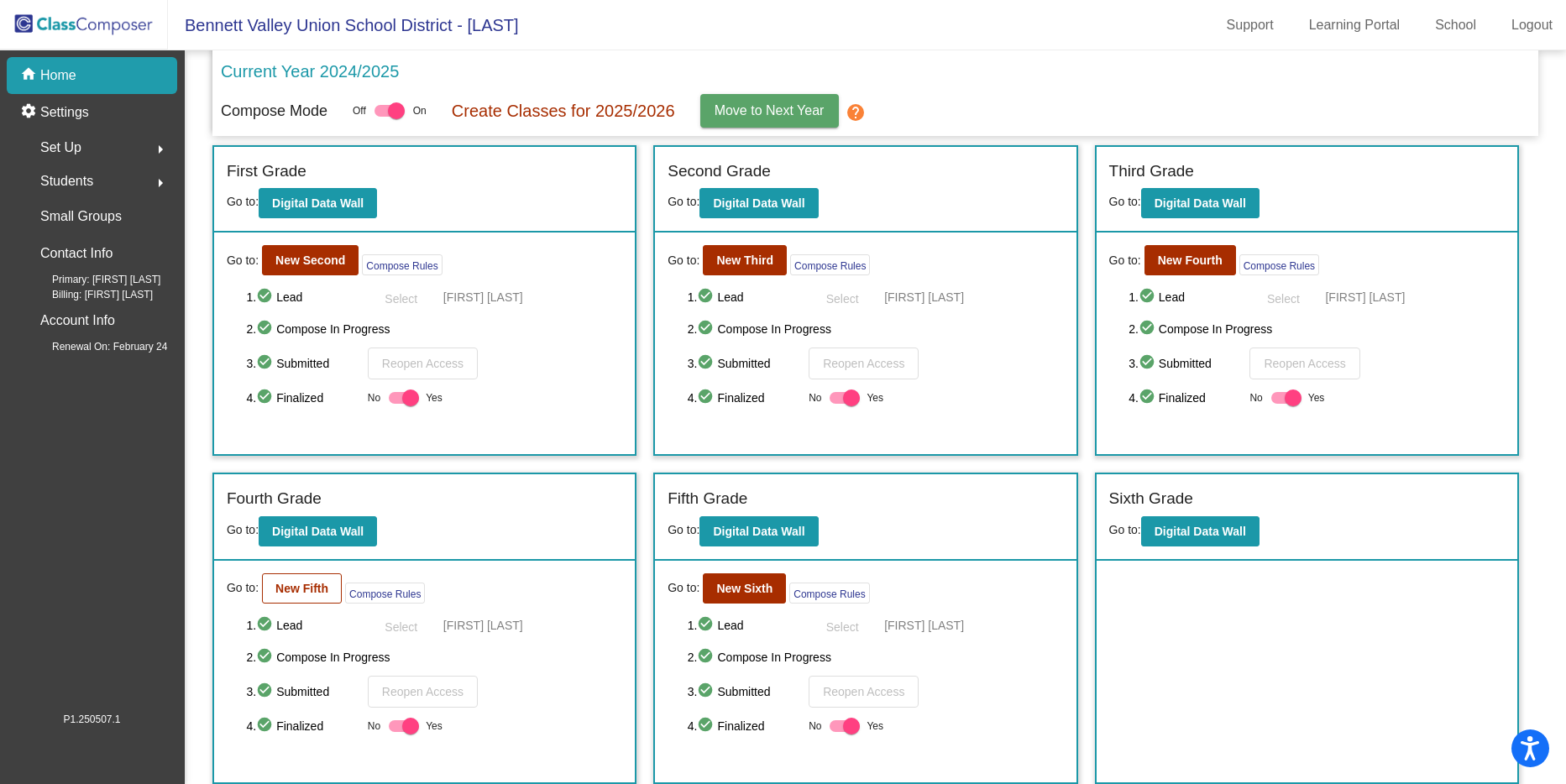 scroll, scrollTop: 0, scrollLeft: 0, axis: both 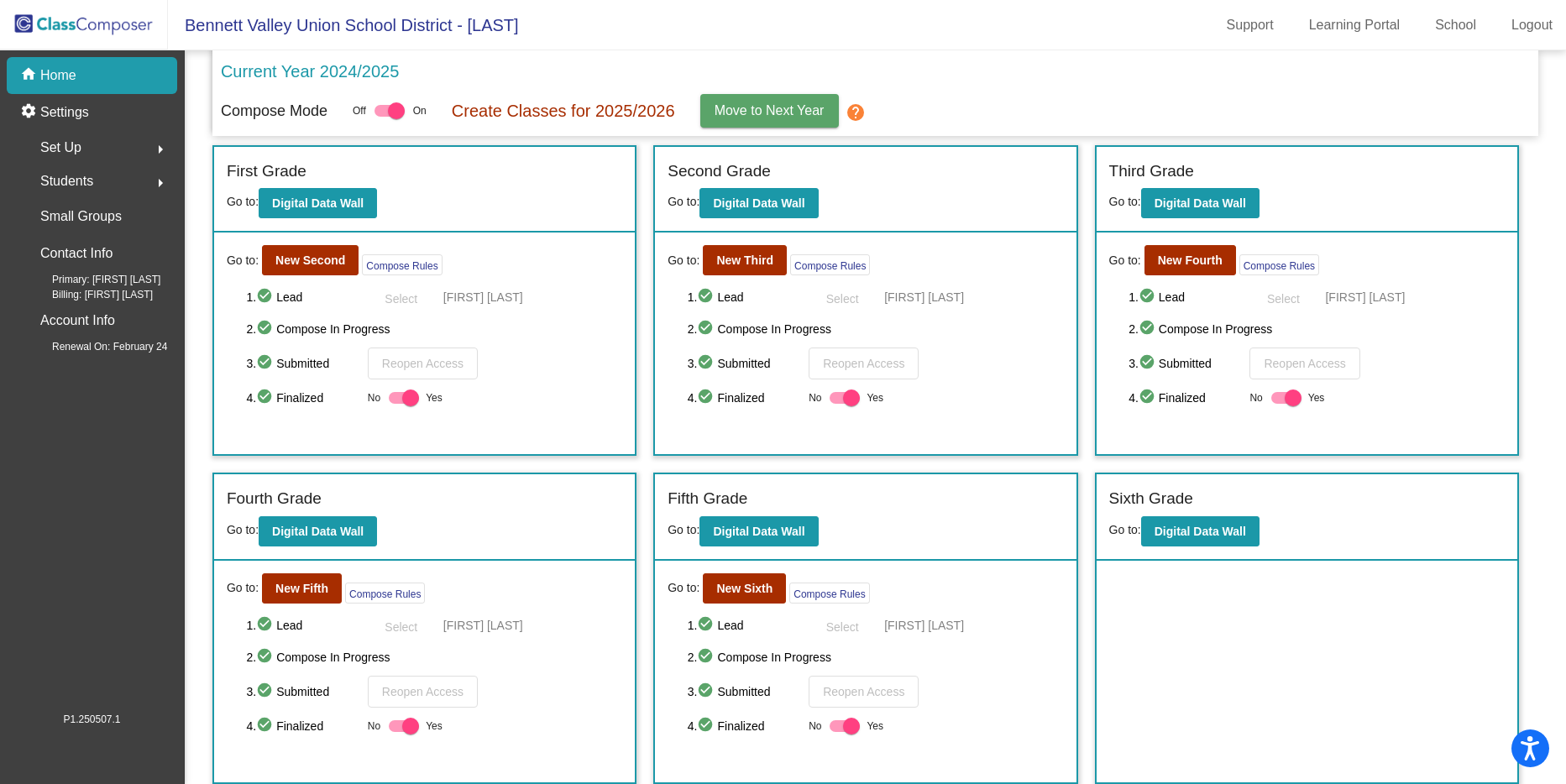click at bounding box center [411, 726] 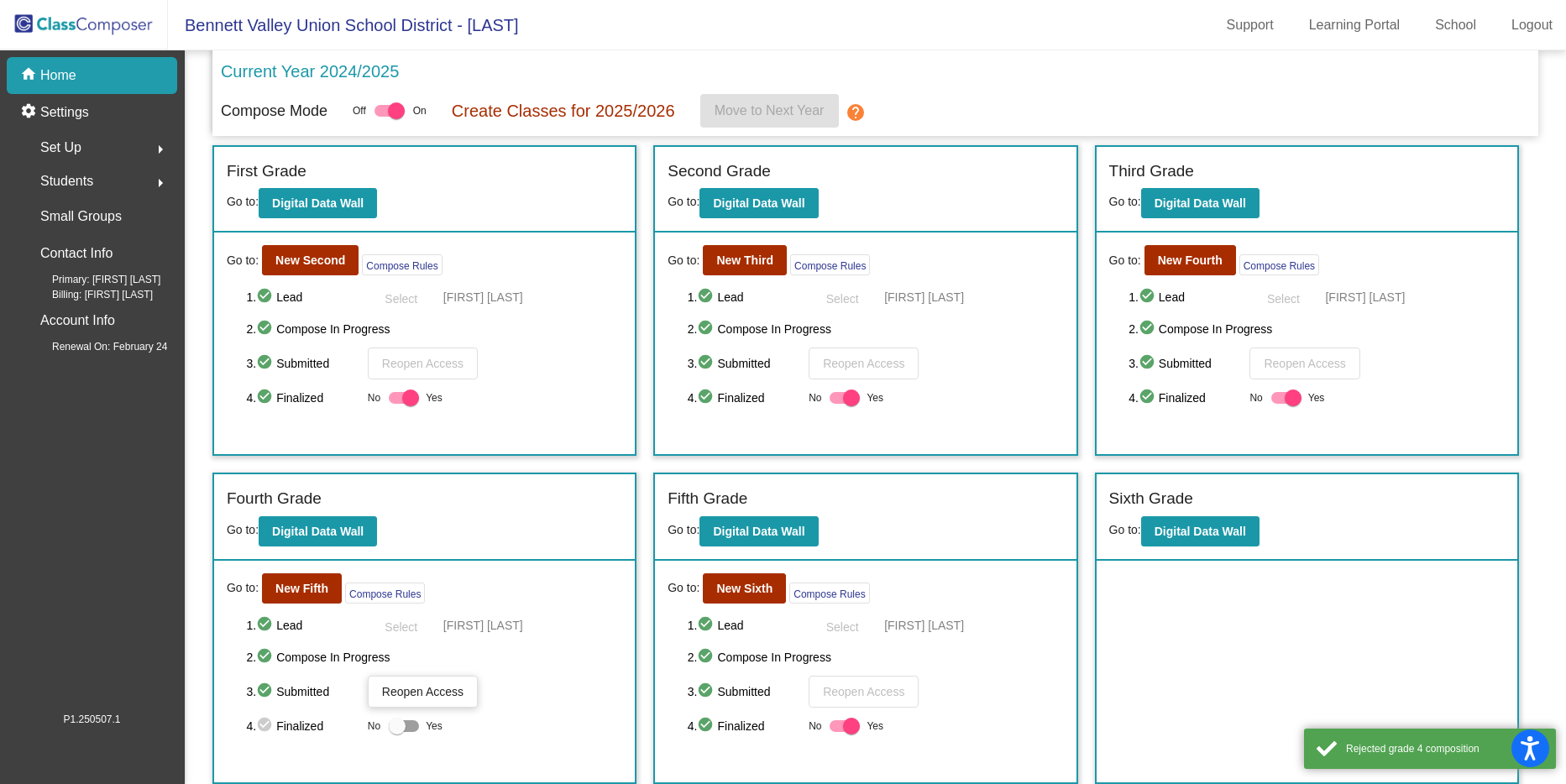 click on "Reopen Access" 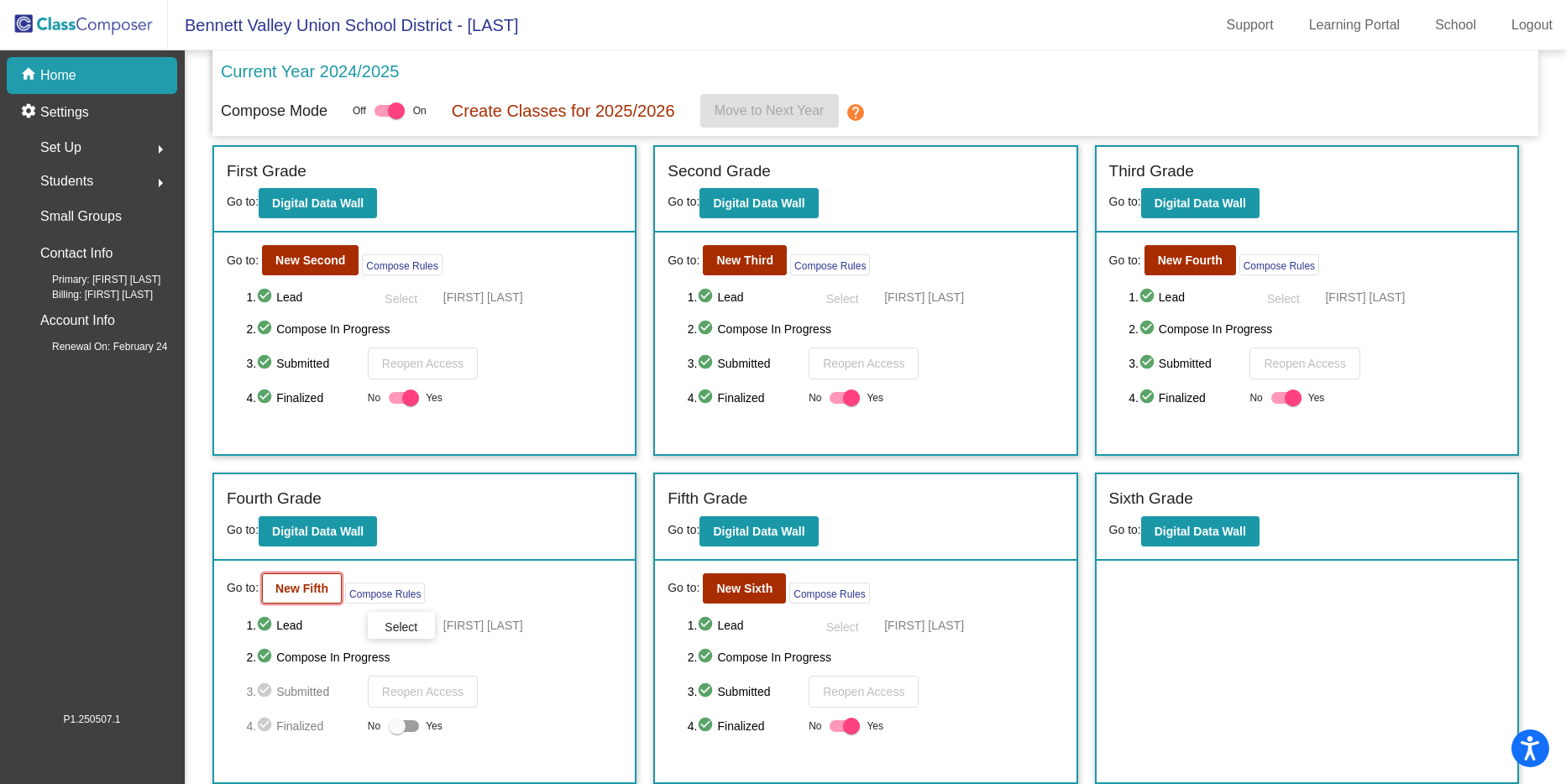click on "New Fifth" 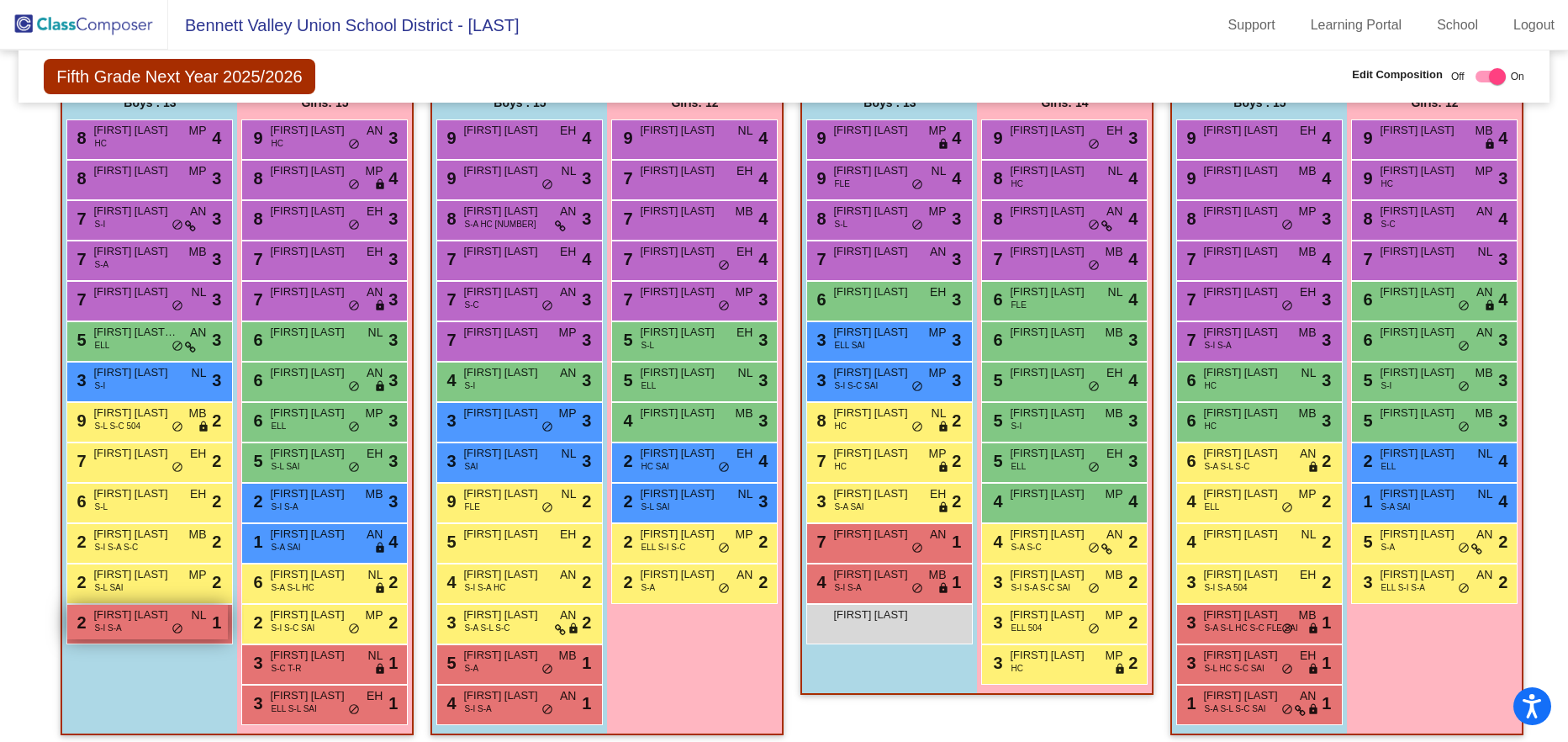 scroll, scrollTop: 413, scrollLeft: 0, axis: vertical 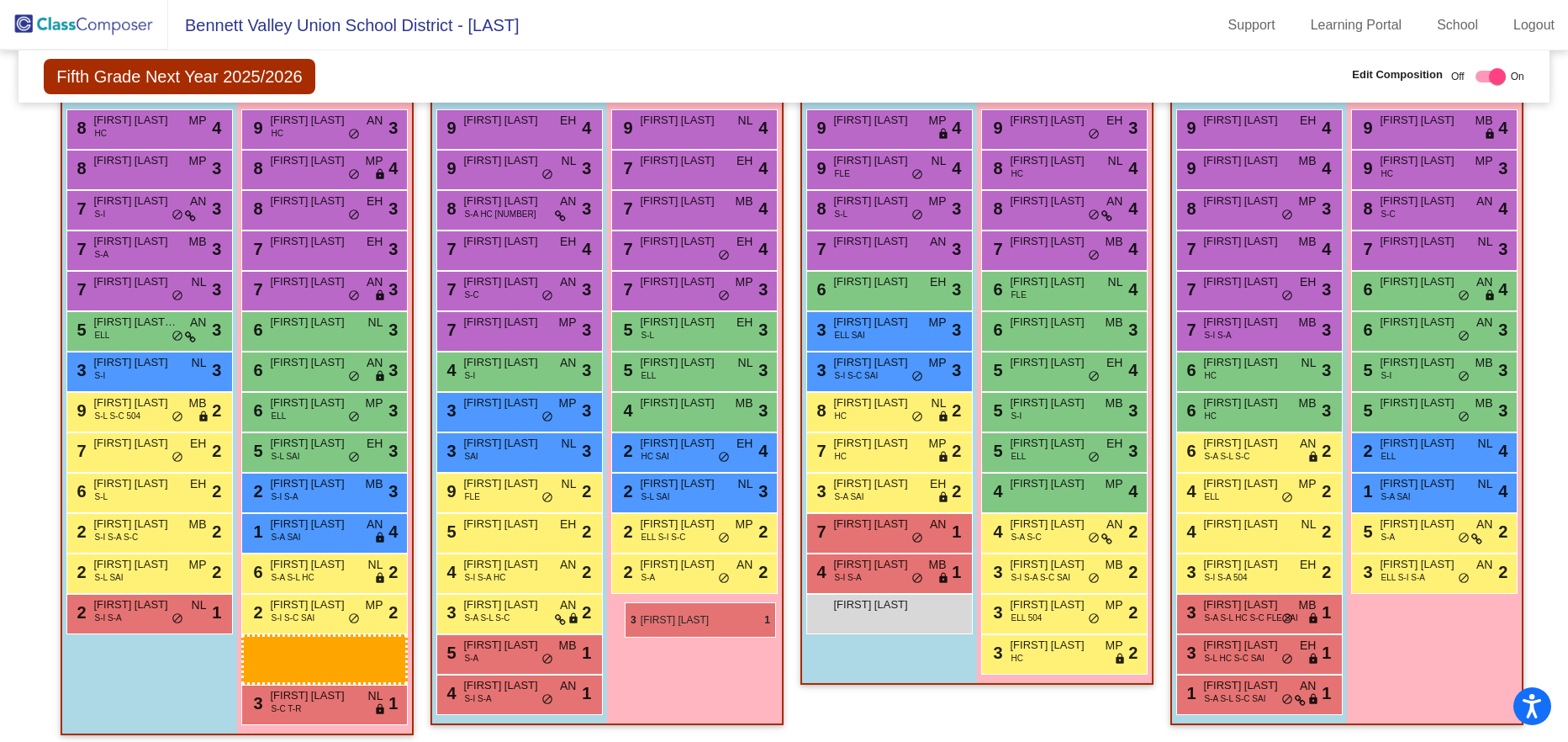 drag, startPoint x: 320, startPoint y: 692, endPoint x: 625, endPoint y: 602, distance: 318.00157 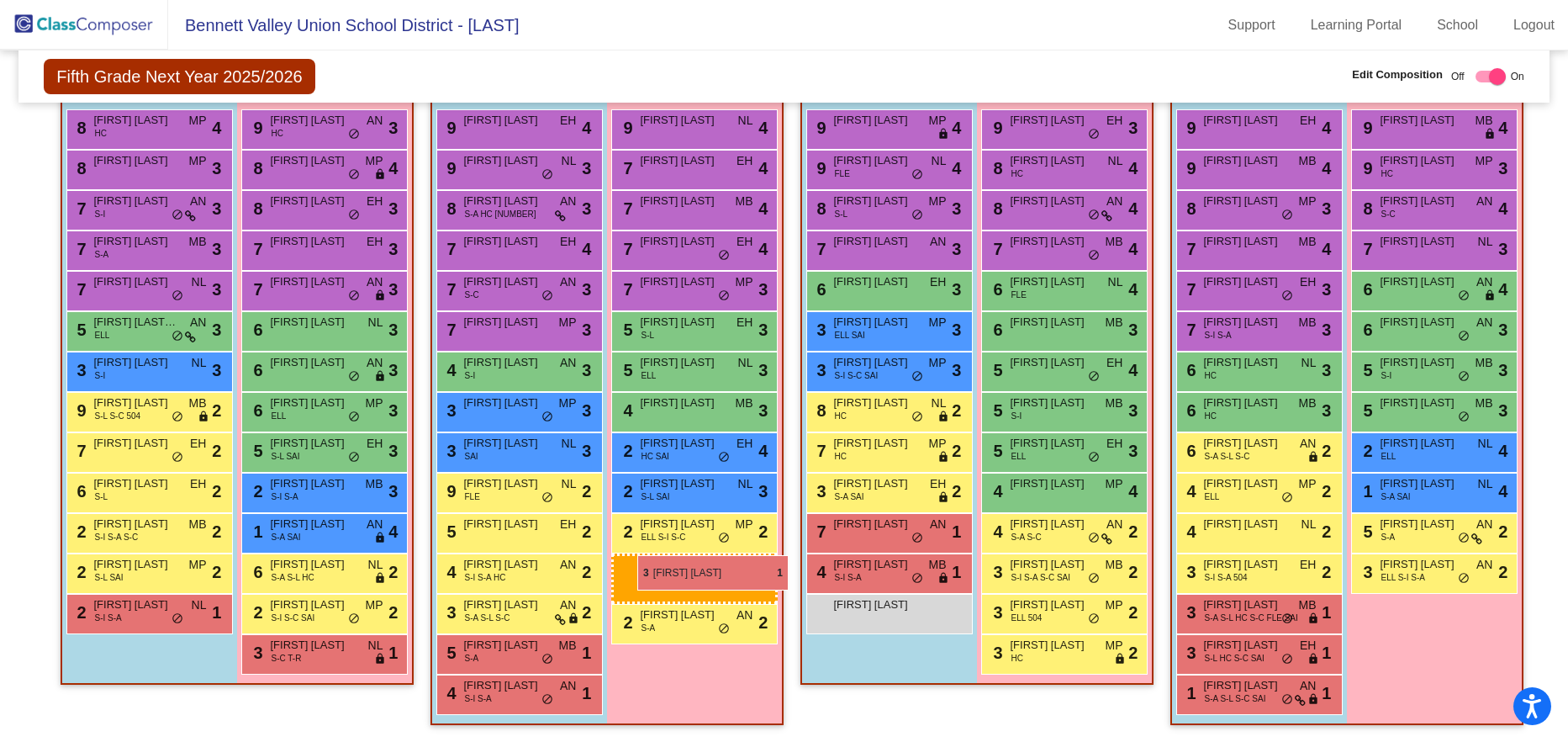 drag, startPoint x: 318, startPoint y: 694, endPoint x: 637, endPoint y: 555, distance: 347.9684 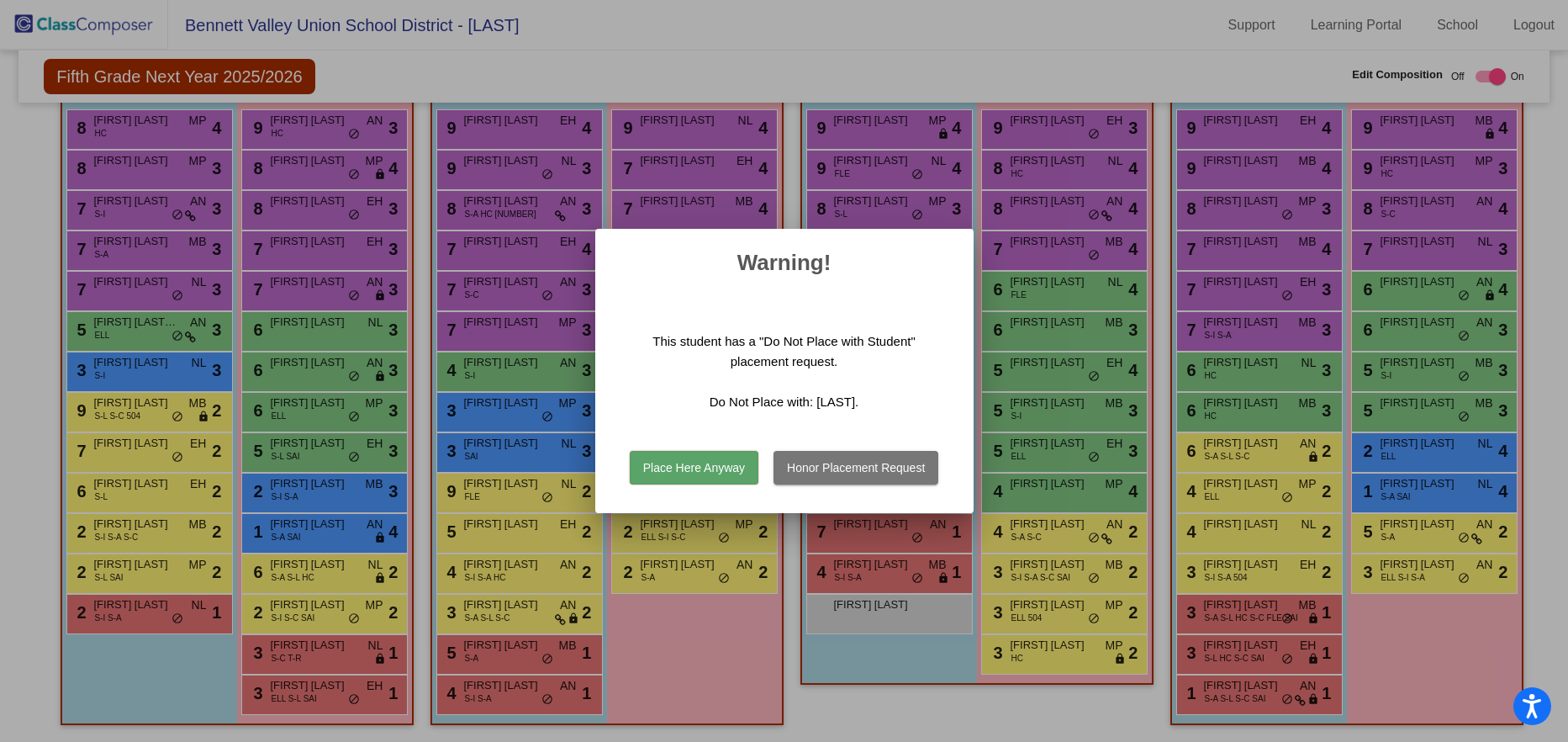 click on "Honor Placement Request" at bounding box center (856, 468) 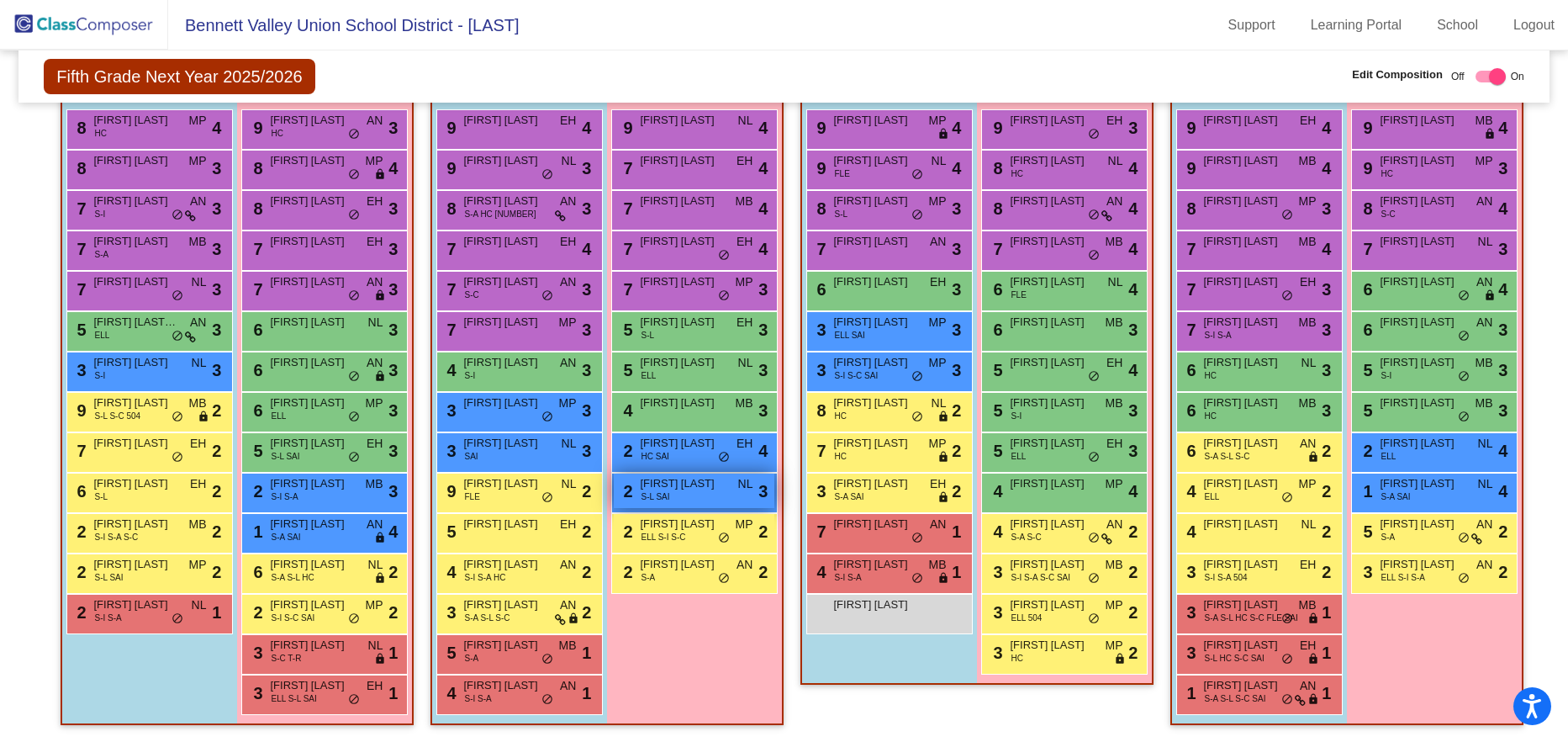 scroll, scrollTop: 412, scrollLeft: 0, axis: vertical 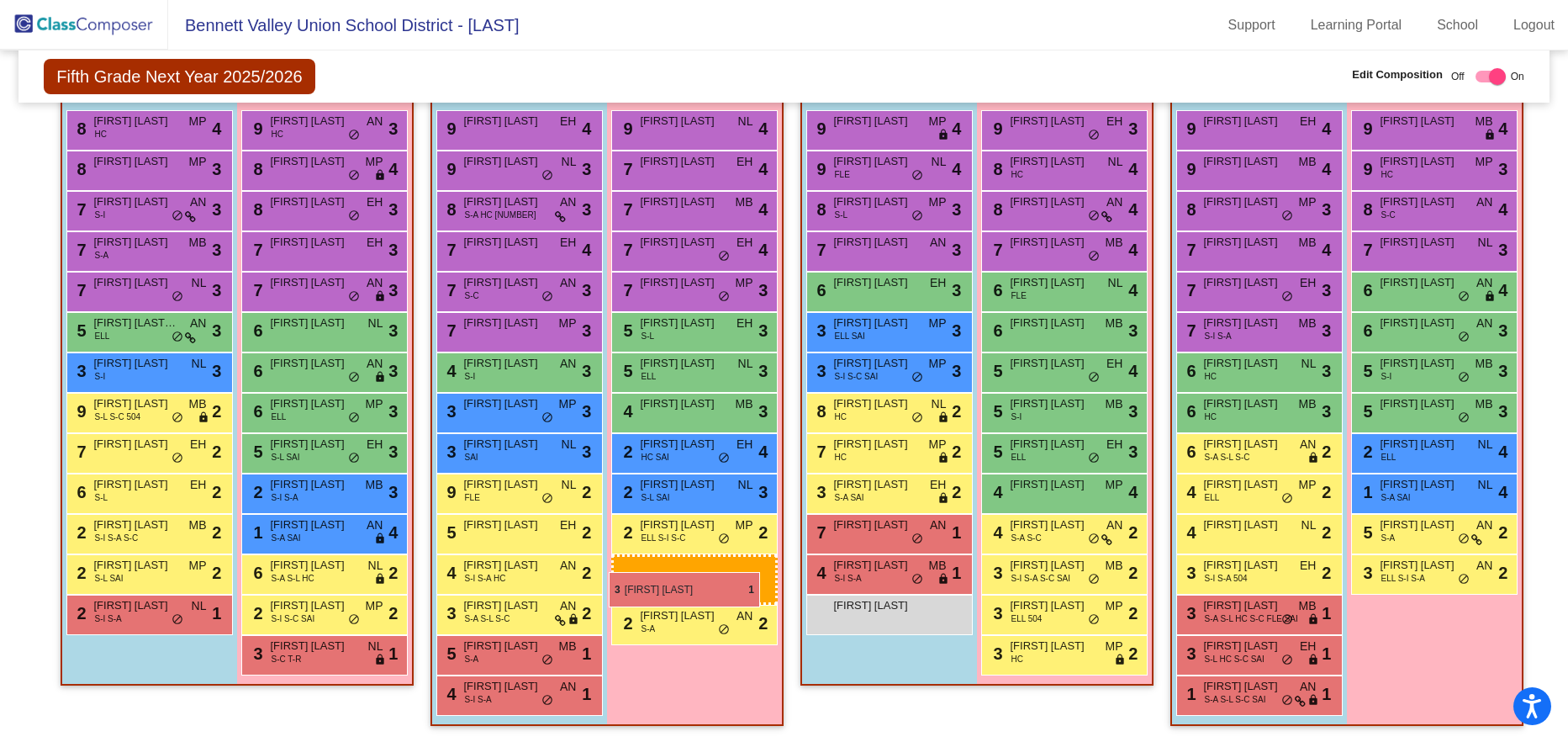 drag, startPoint x: 309, startPoint y: 686, endPoint x: 609, endPoint y: 572, distance: 320.9299 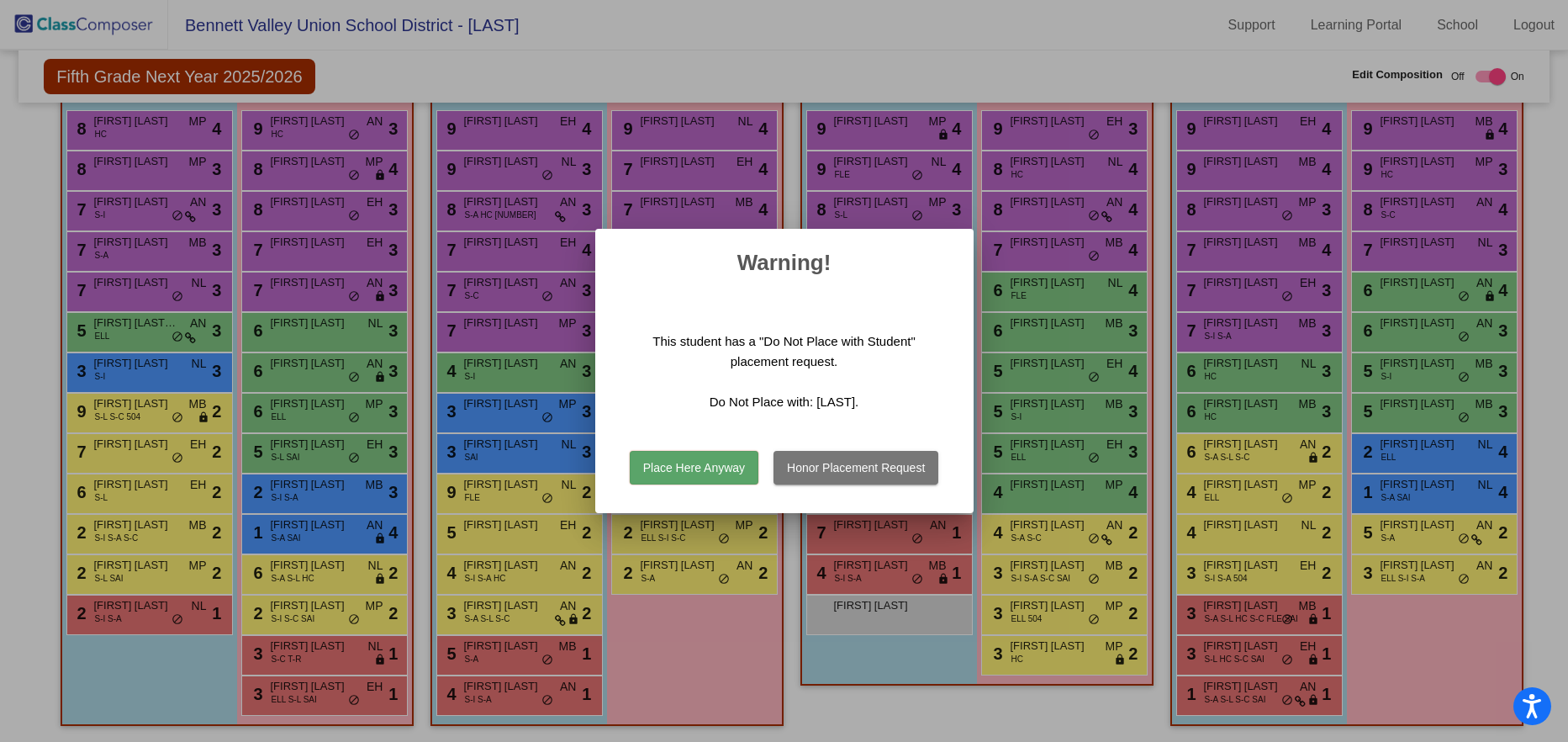 click on "Honor Placement Request" at bounding box center (856, 468) 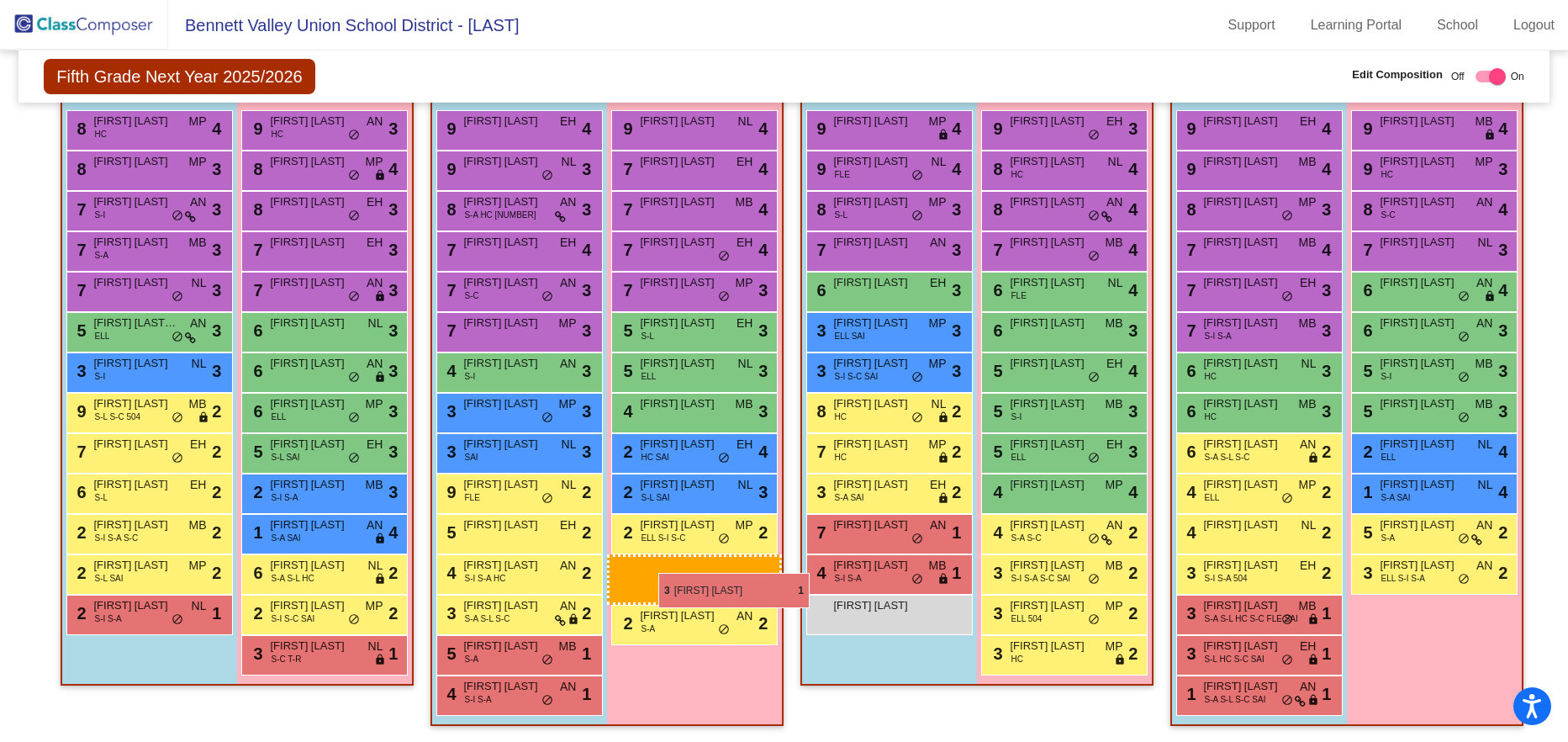drag, startPoint x: 312, startPoint y: 695, endPoint x: 658, endPoint y: 573, distance: 366.87873 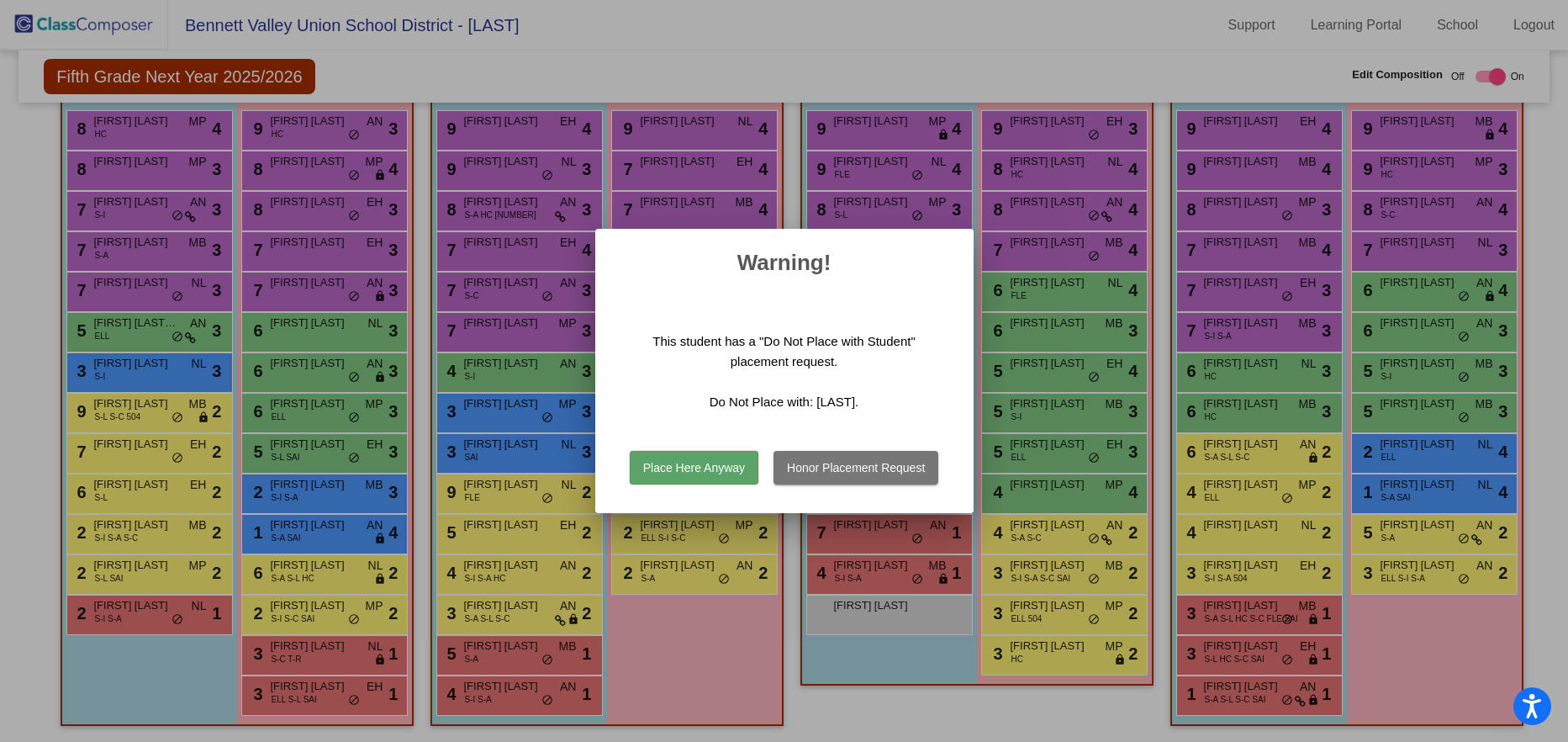 click on "Place Here Anyway" at bounding box center (694, 468) 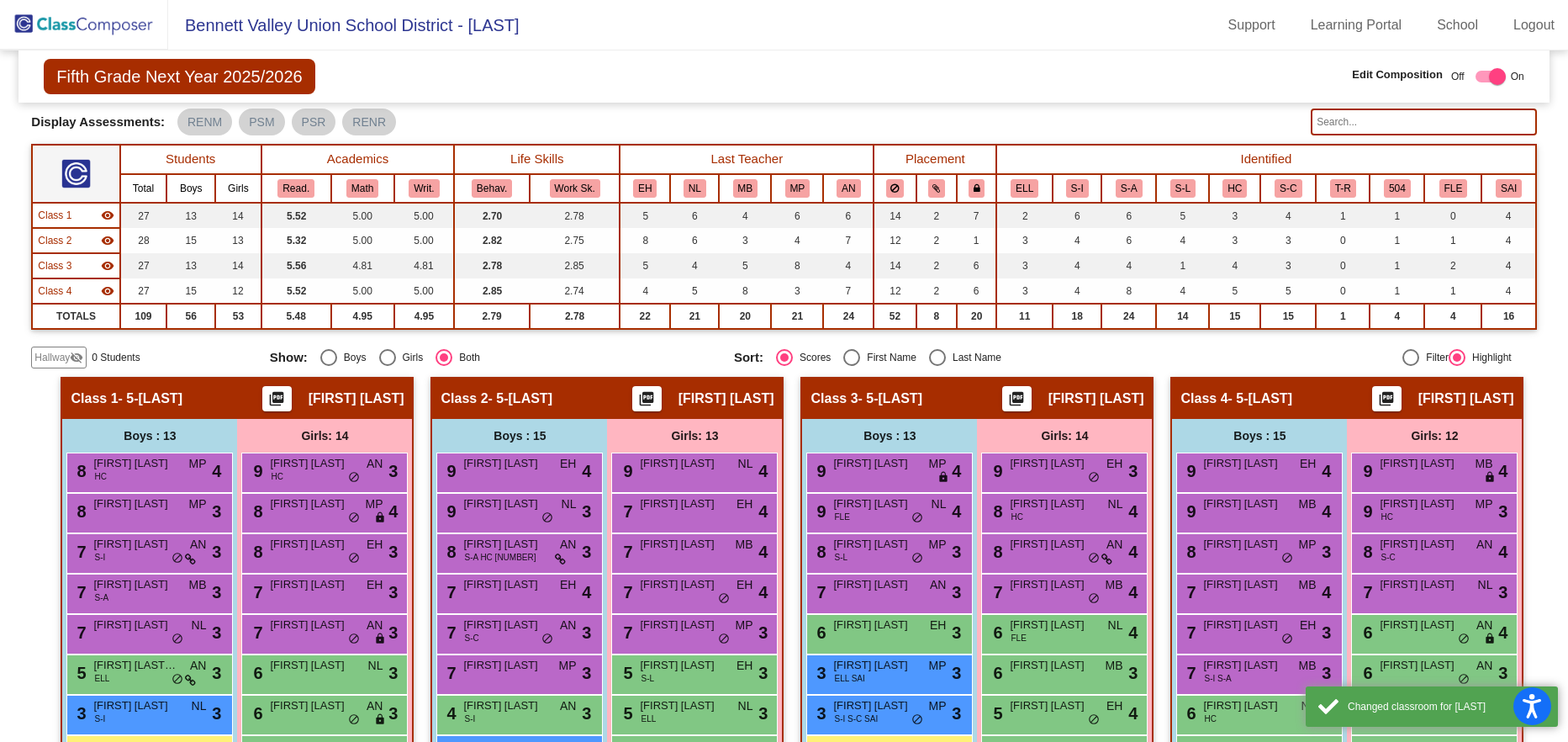 scroll, scrollTop: 69, scrollLeft: 0, axis: vertical 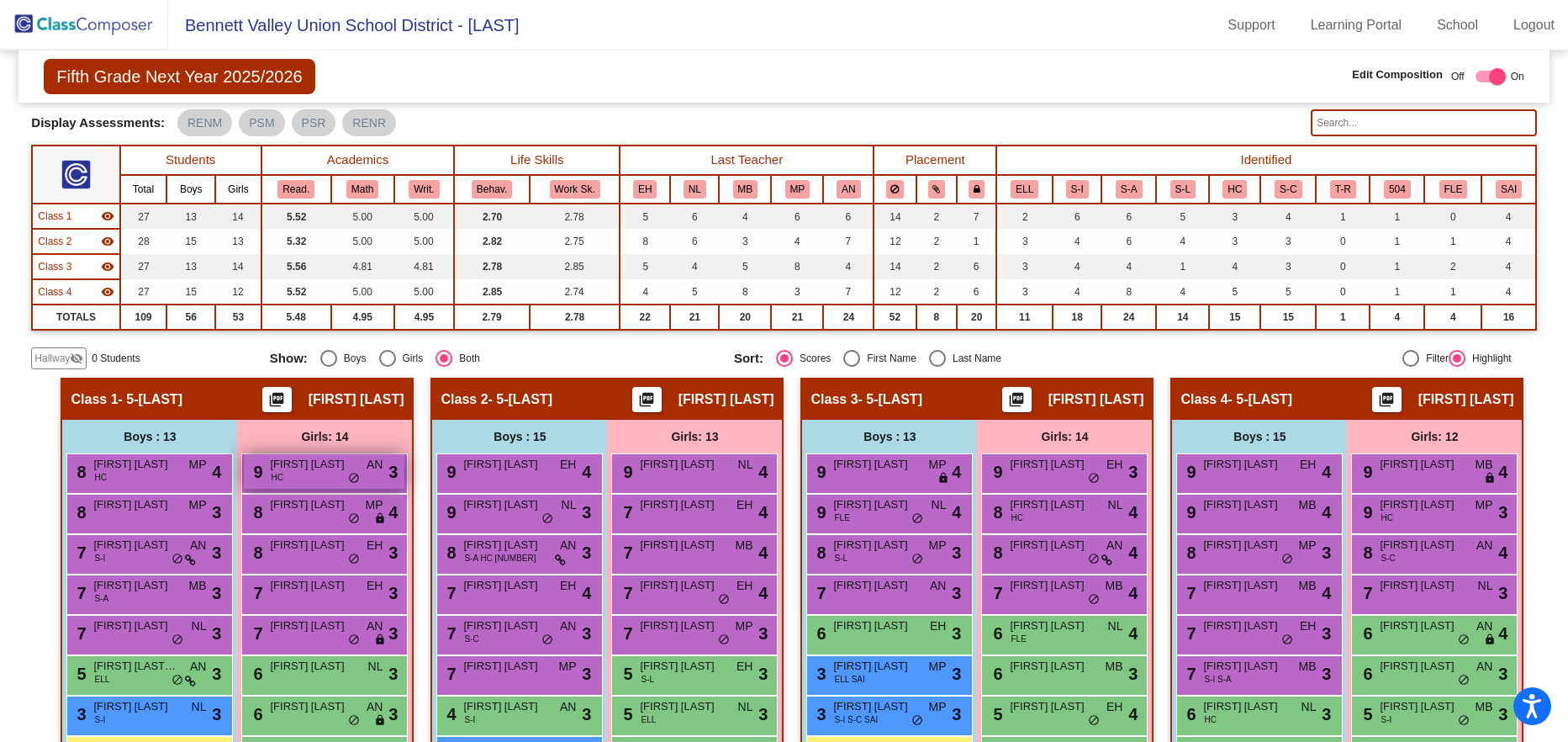 drag, startPoint x: 340, startPoint y: 342, endPoint x: 336, endPoint y: 481, distance: 139.05754 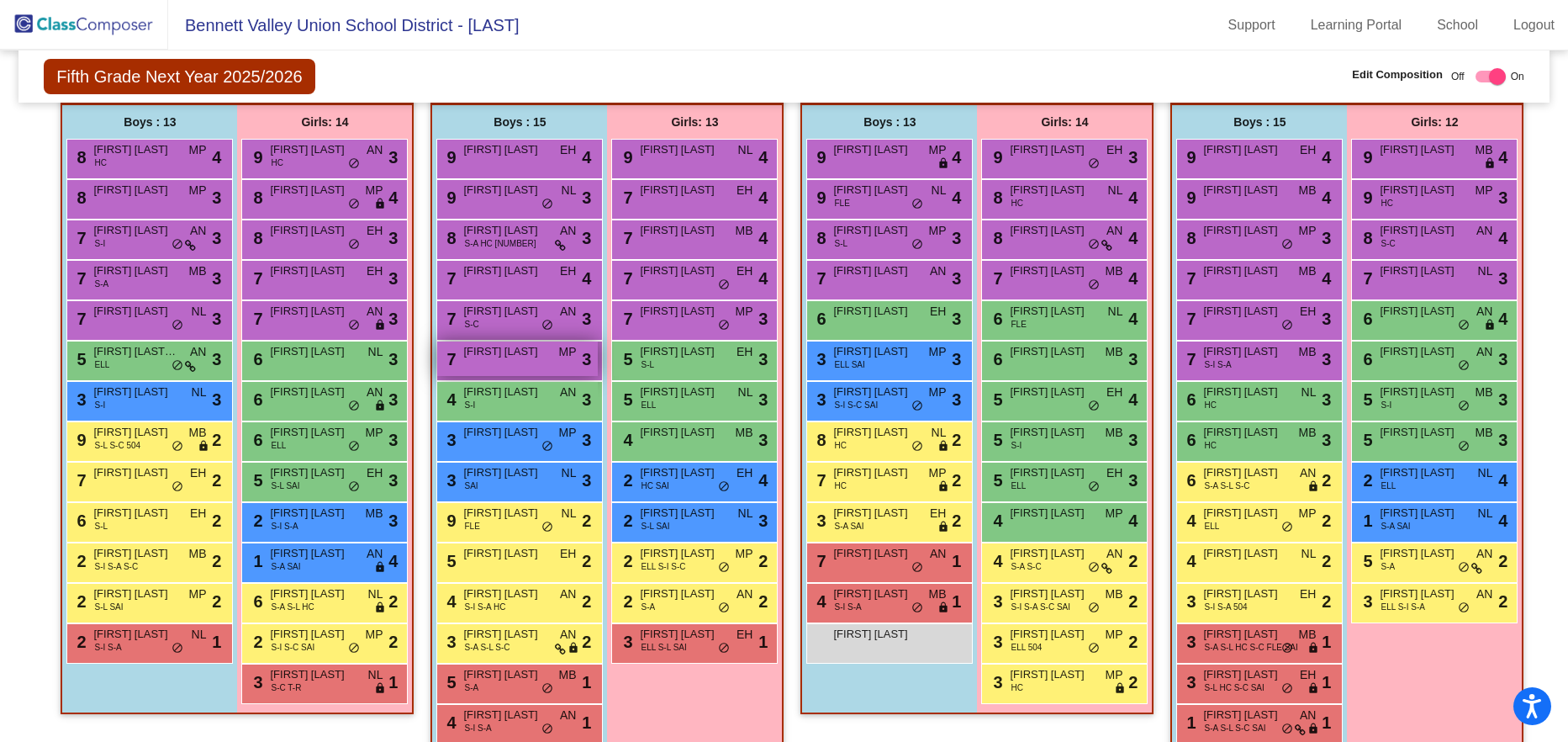 scroll, scrollTop: 388, scrollLeft: 0, axis: vertical 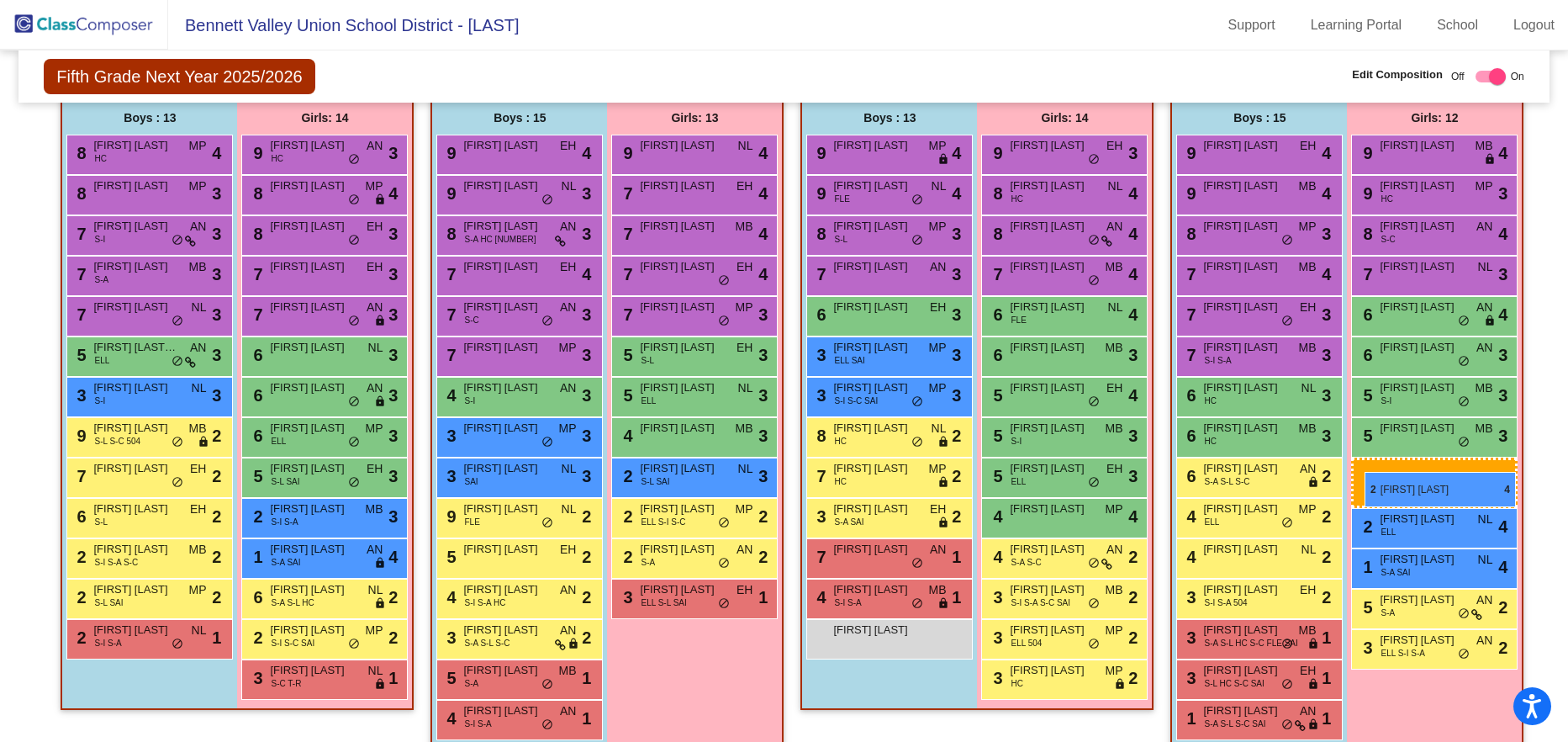 drag, startPoint x: 665, startPoint y: 475, endPoint x: 1365, endPoint y: 472, distance: 700.00643 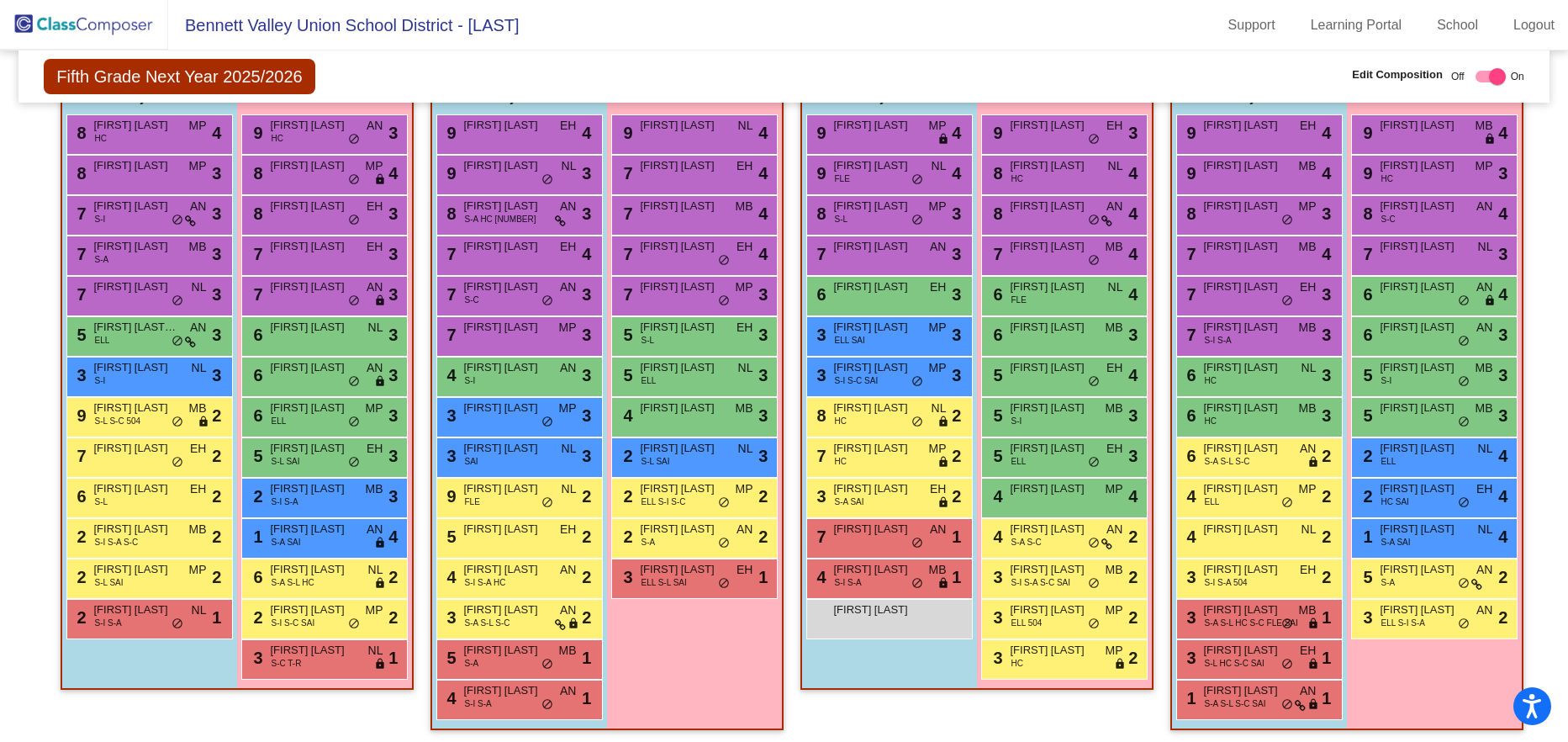scroll, scrollTop: 410, scrollLeft: 0, axis: vertical 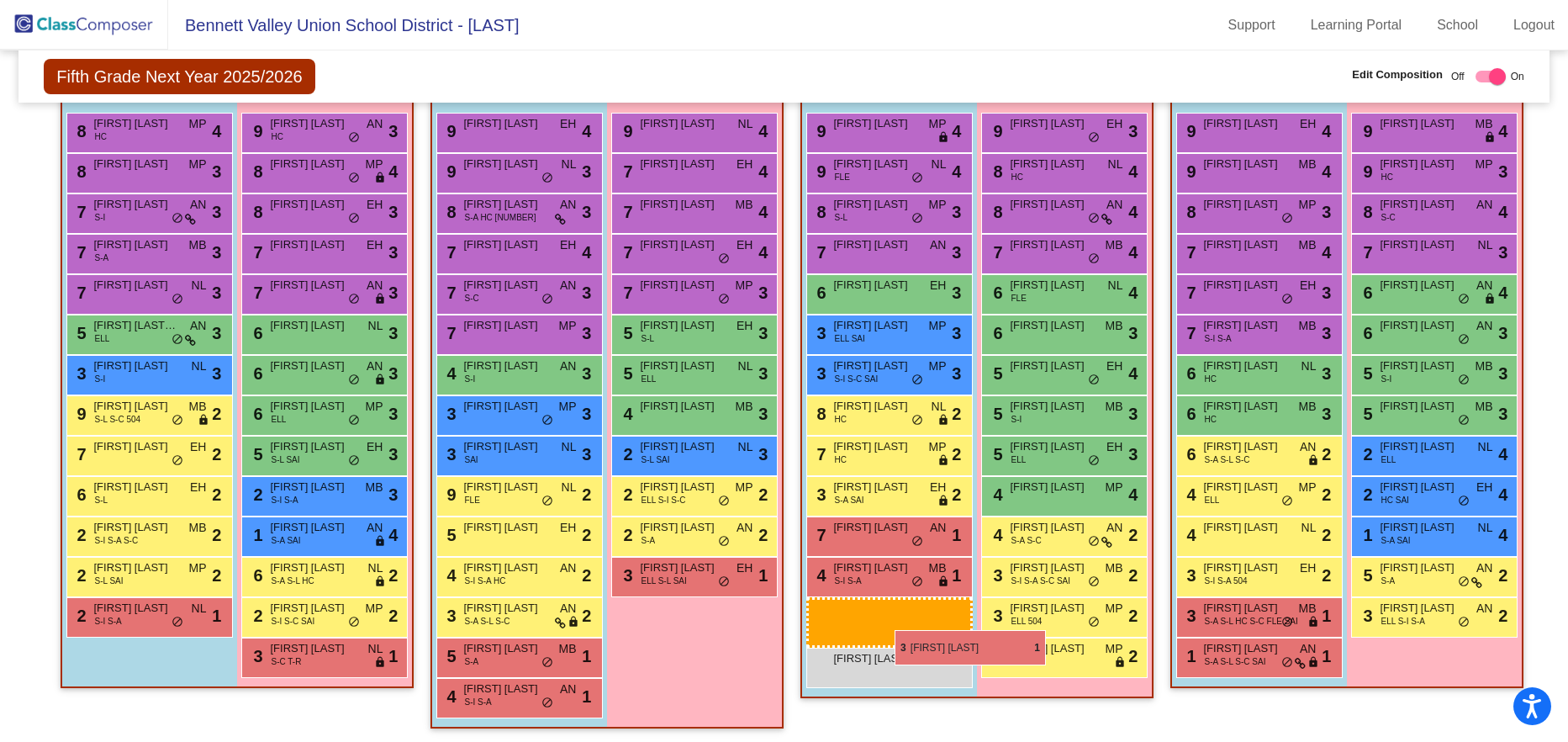 drag, startPoint x: 1200, startPoint y: 665, endPoint x: 895, endPoint y: 630, distance: 307.00163 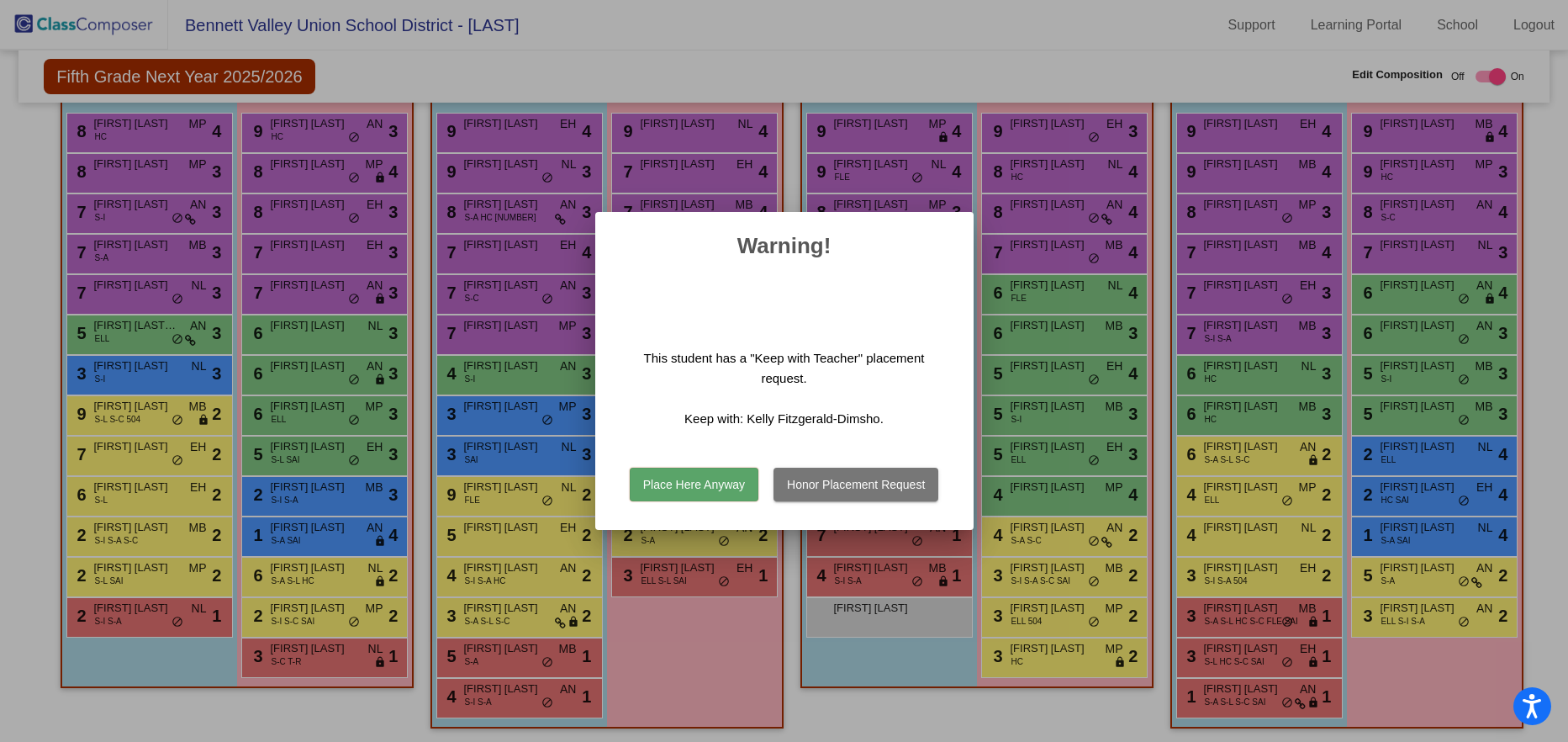 click on "Honor Placement Request" at bounding box center [856, 485] 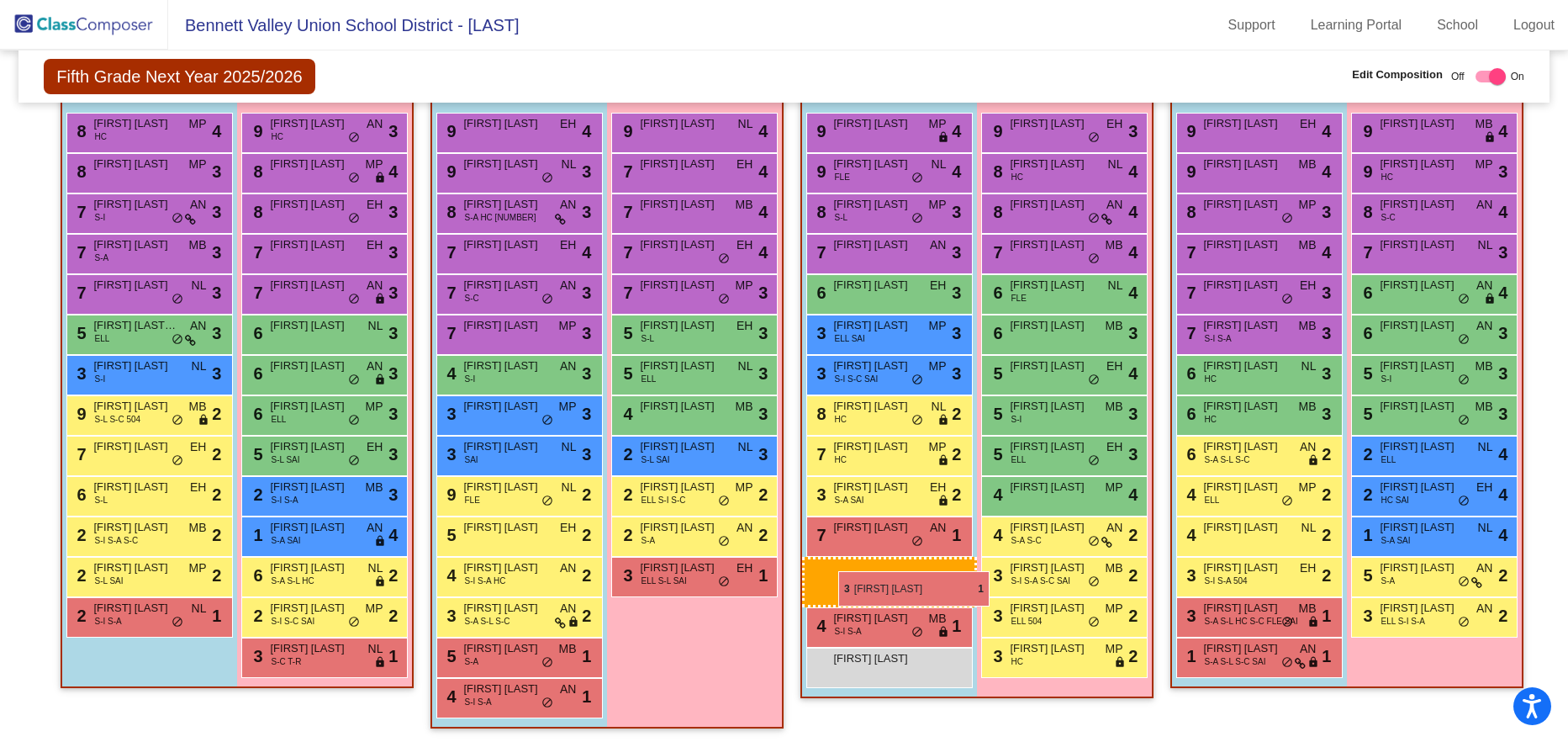drag, startPoint x: 1264, startPoint y: 667, endPoint x: 838, endPoint y: 576, distance: 435.61107 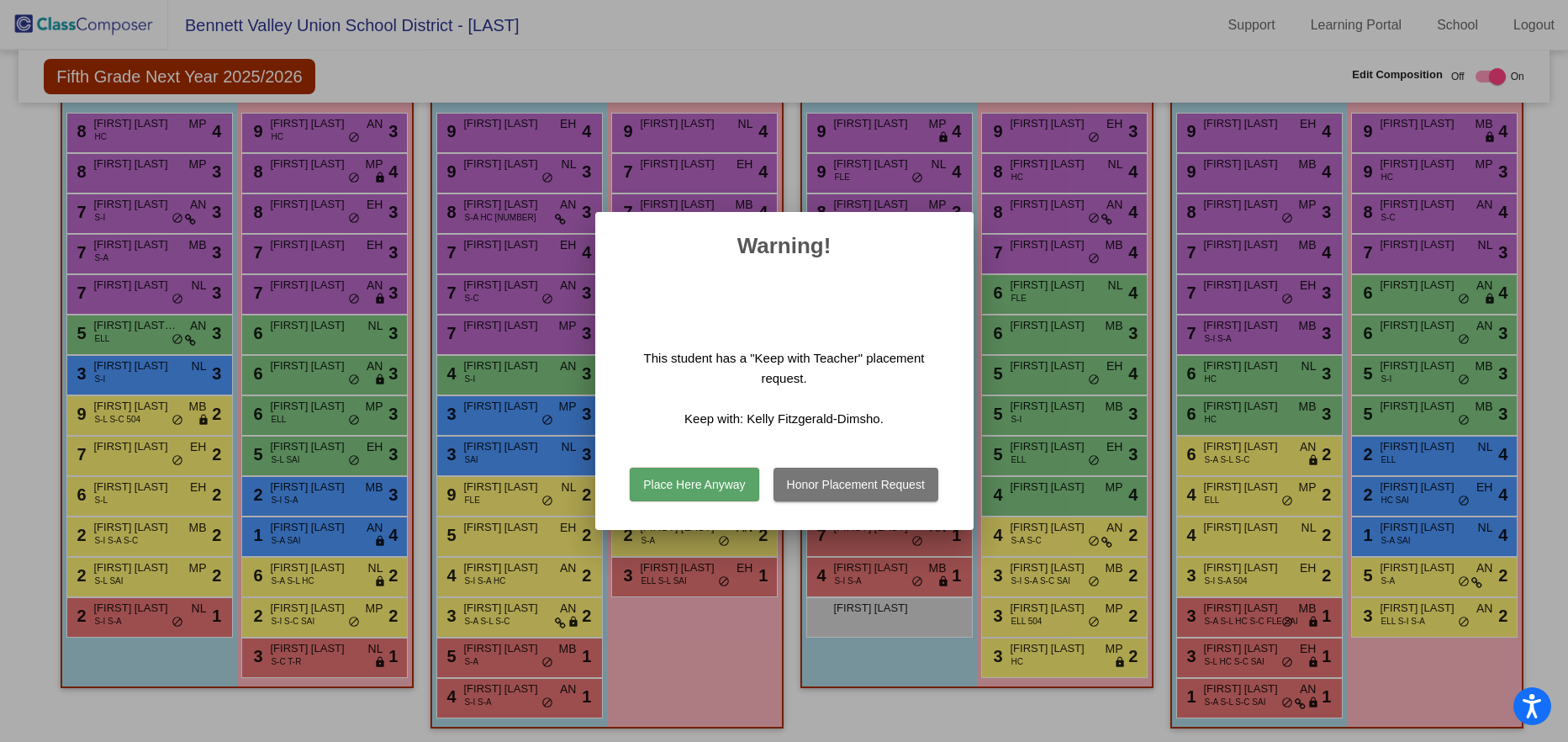 click on "Place Here Anyway" at bounding box center (694, 485) 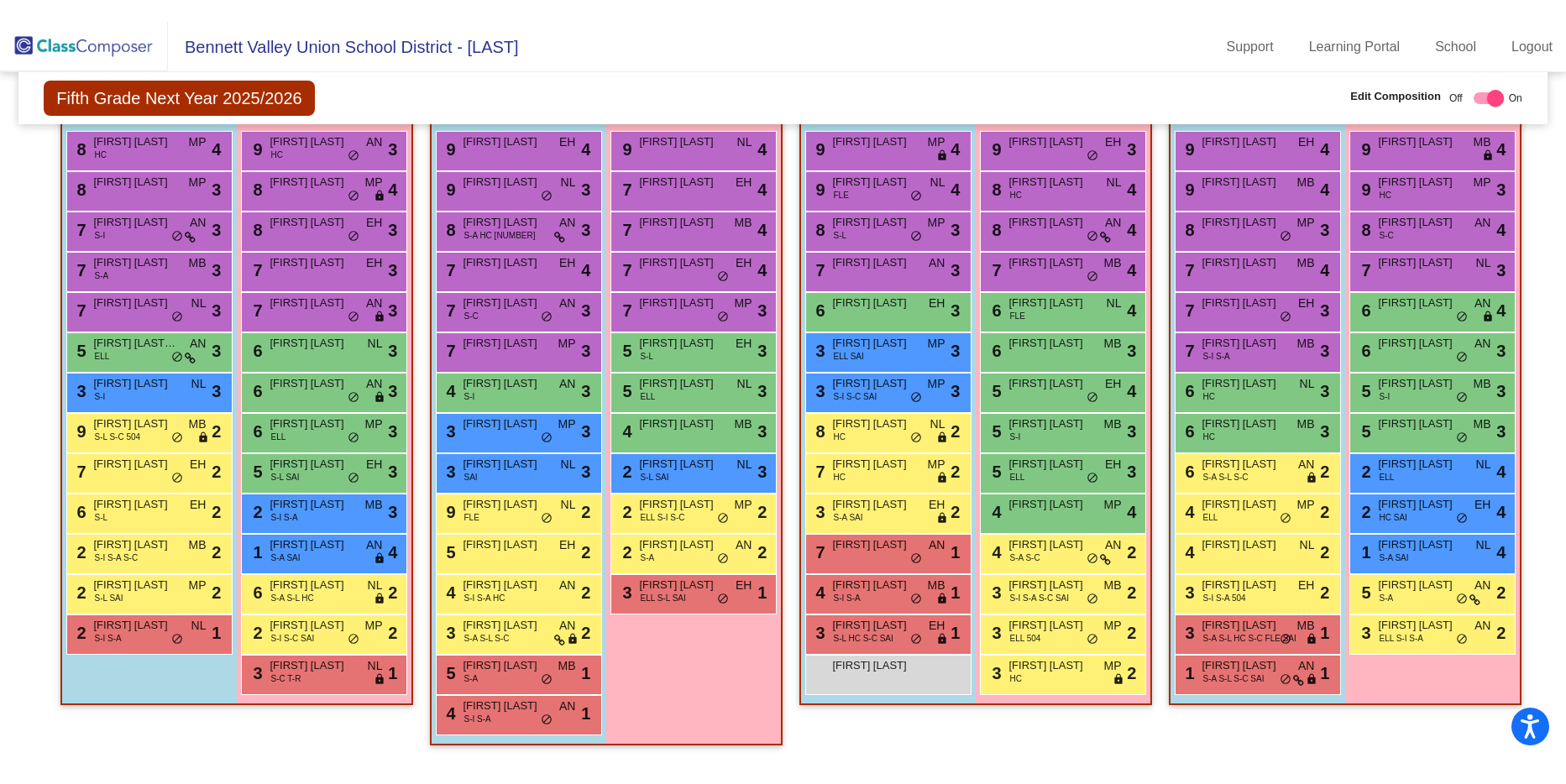 scroll, scrollTop: 368, scrollLeft: 0, axis: vertical 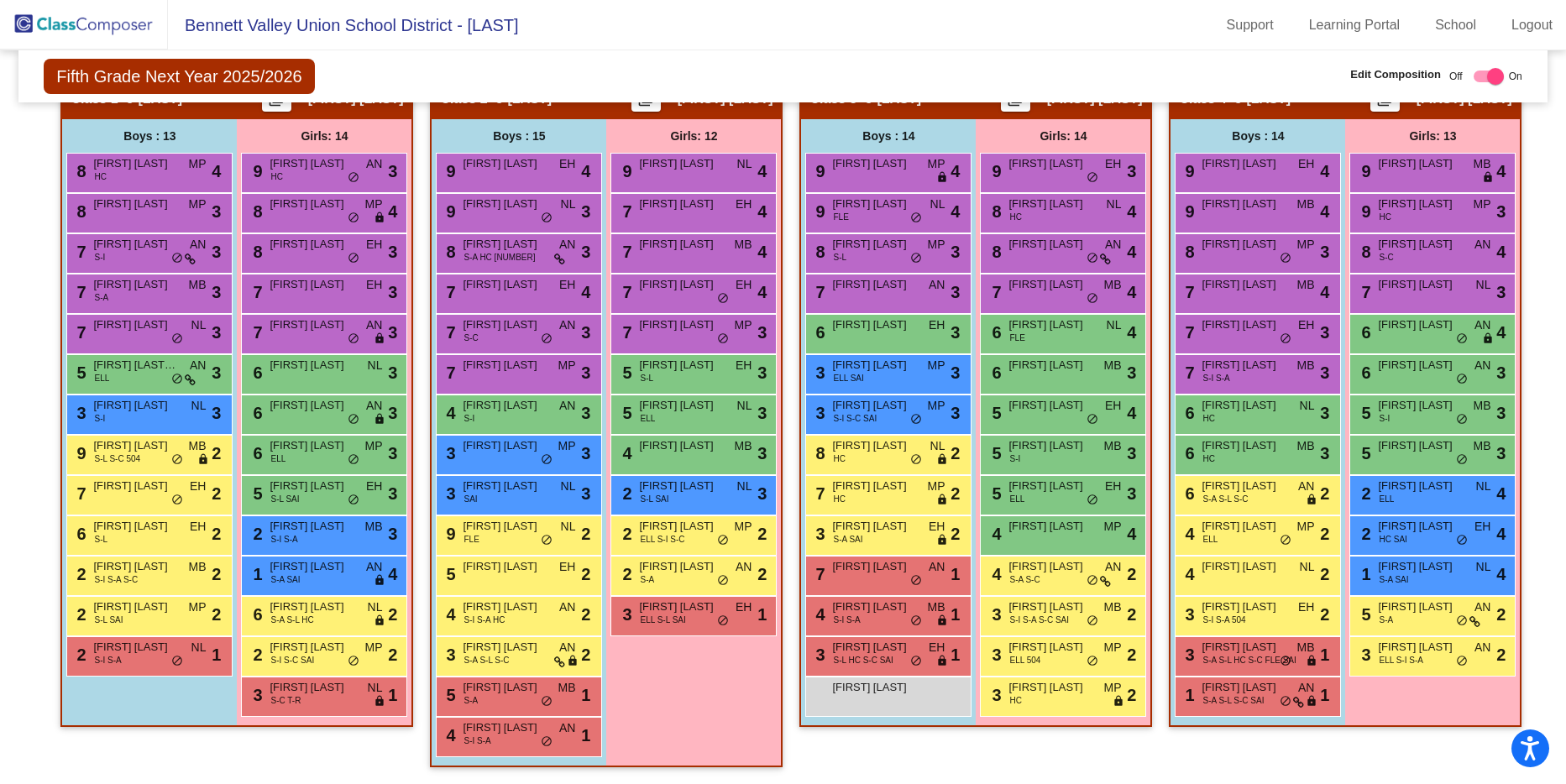 click 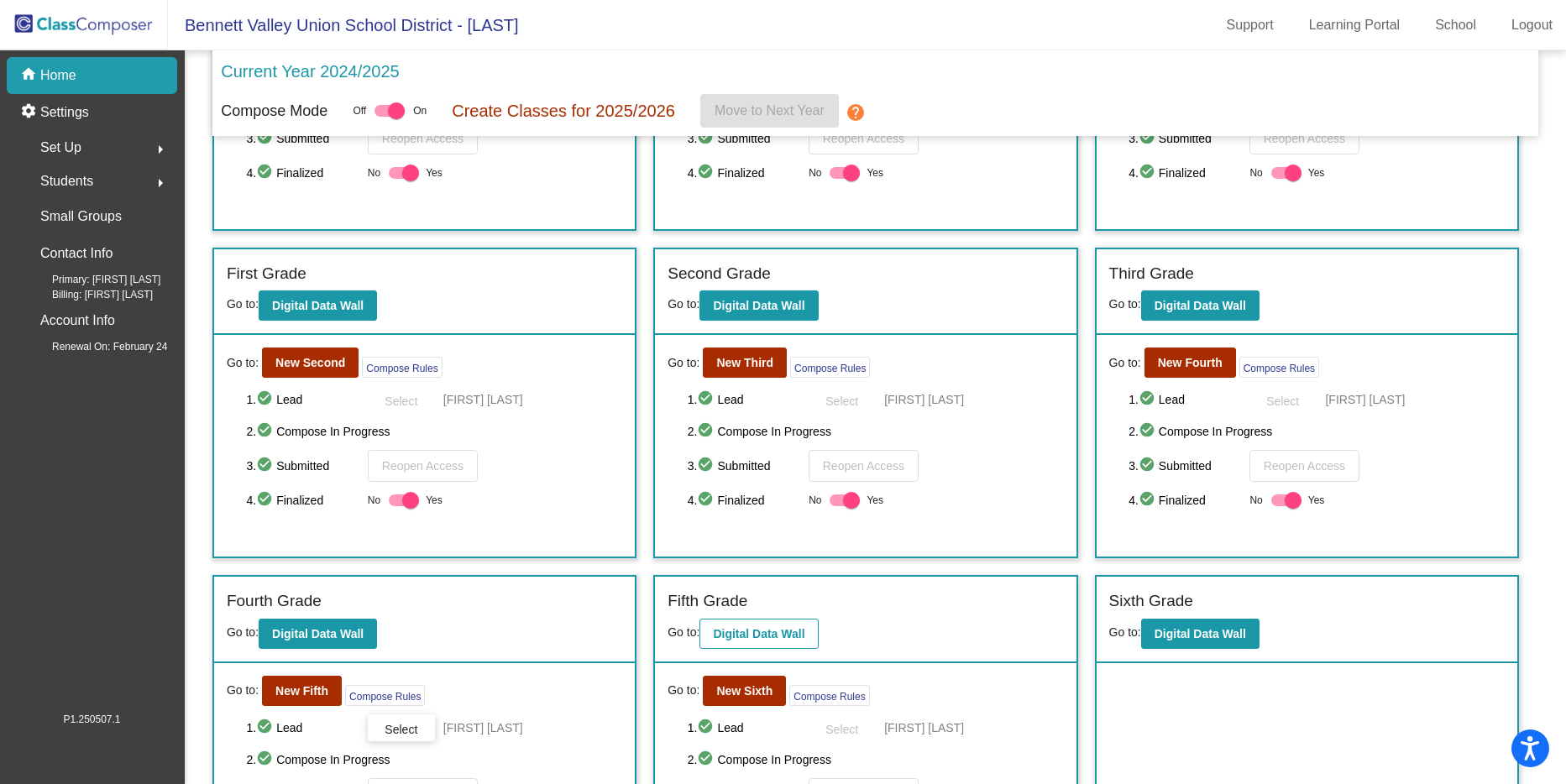 scroll, scrollTop: 233, scrollLeft: 0, axis: vertical 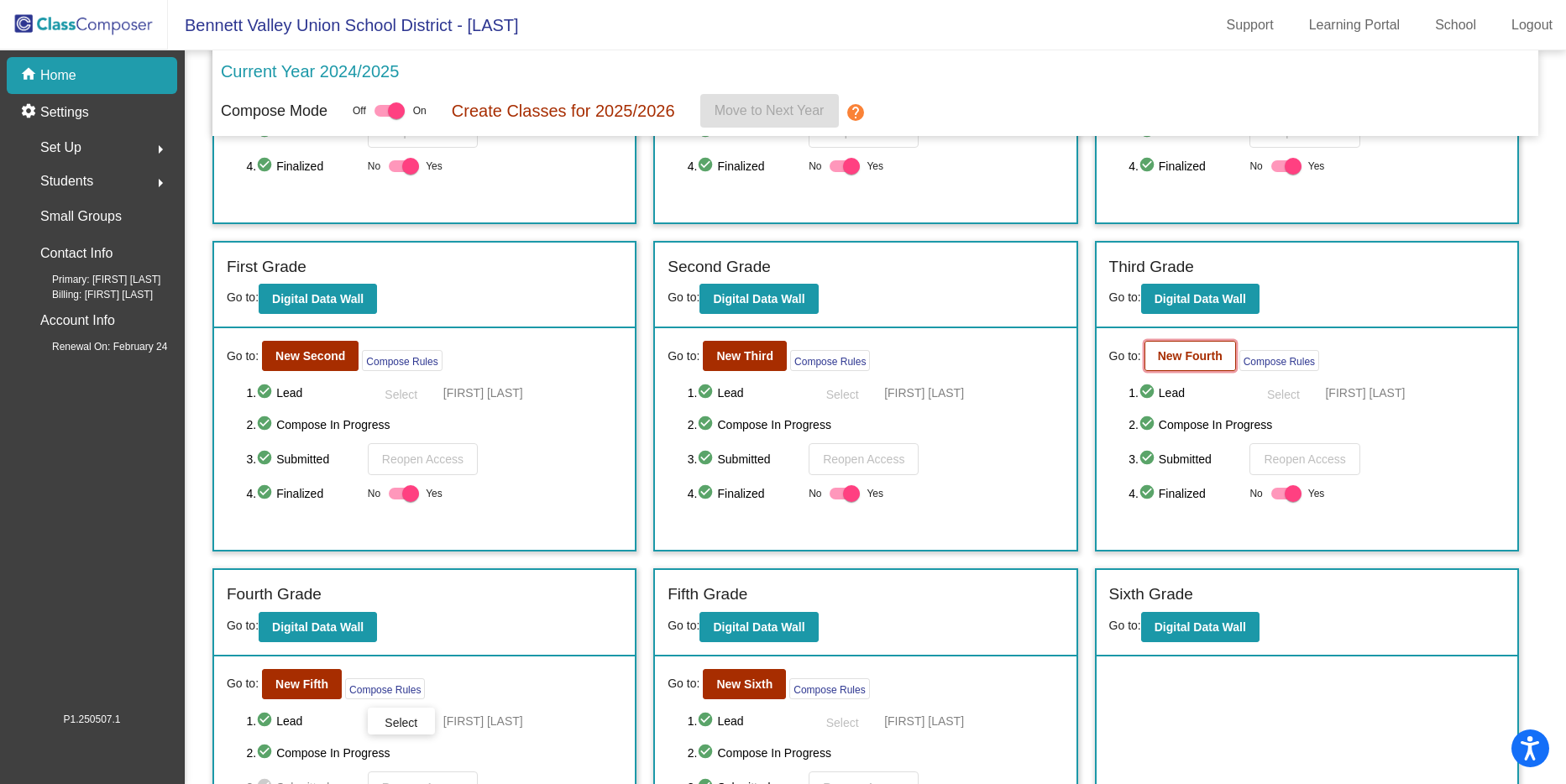 click on "New Fourth" 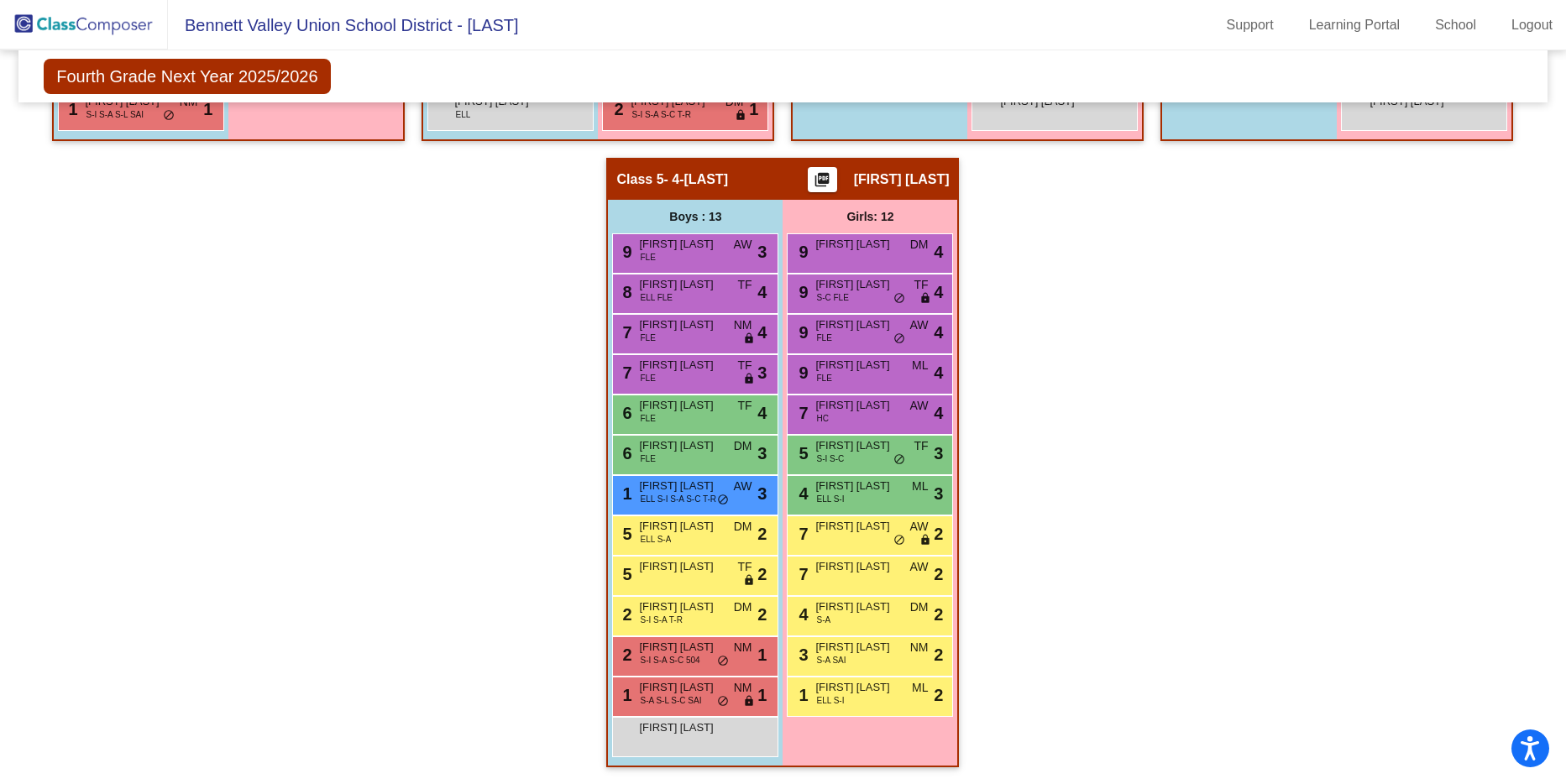 scroll, scrollTop: 979, scrollLeft: 0, axis: vertical 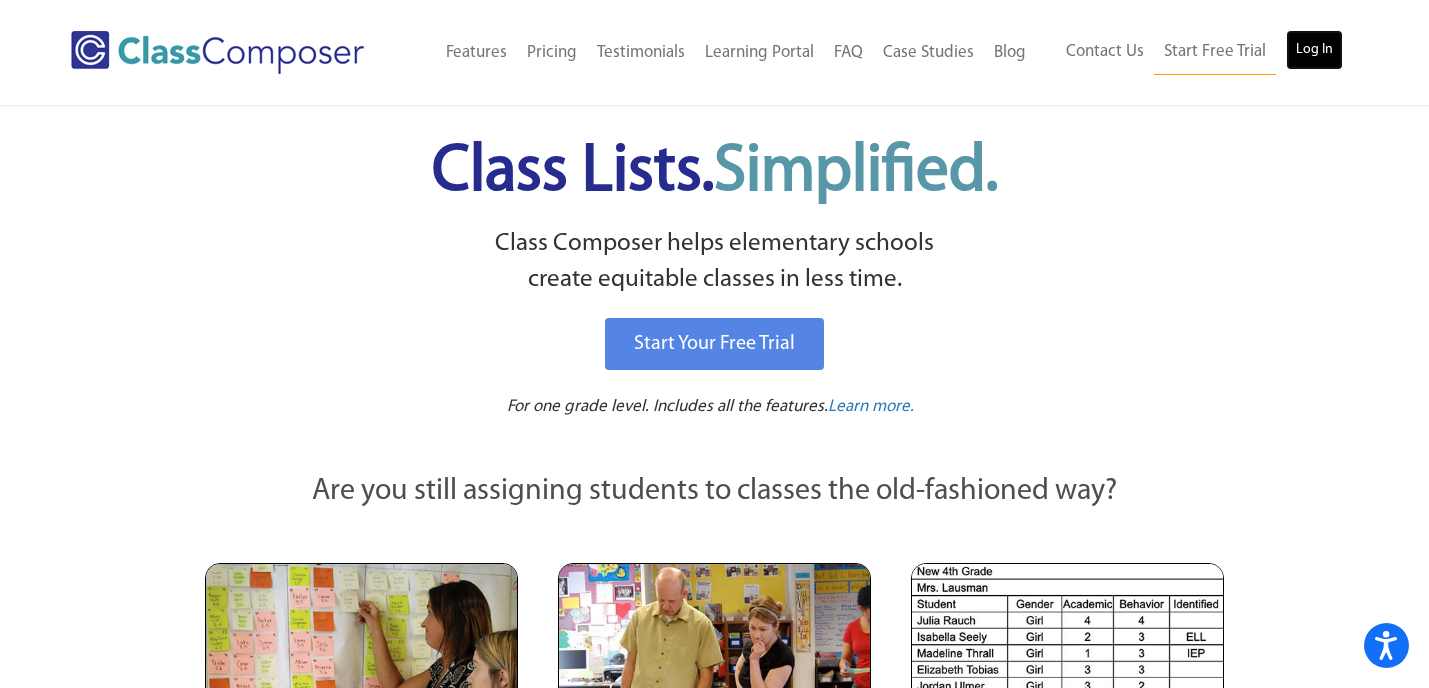 click on "Log In" at bounding box center (1314, 50) 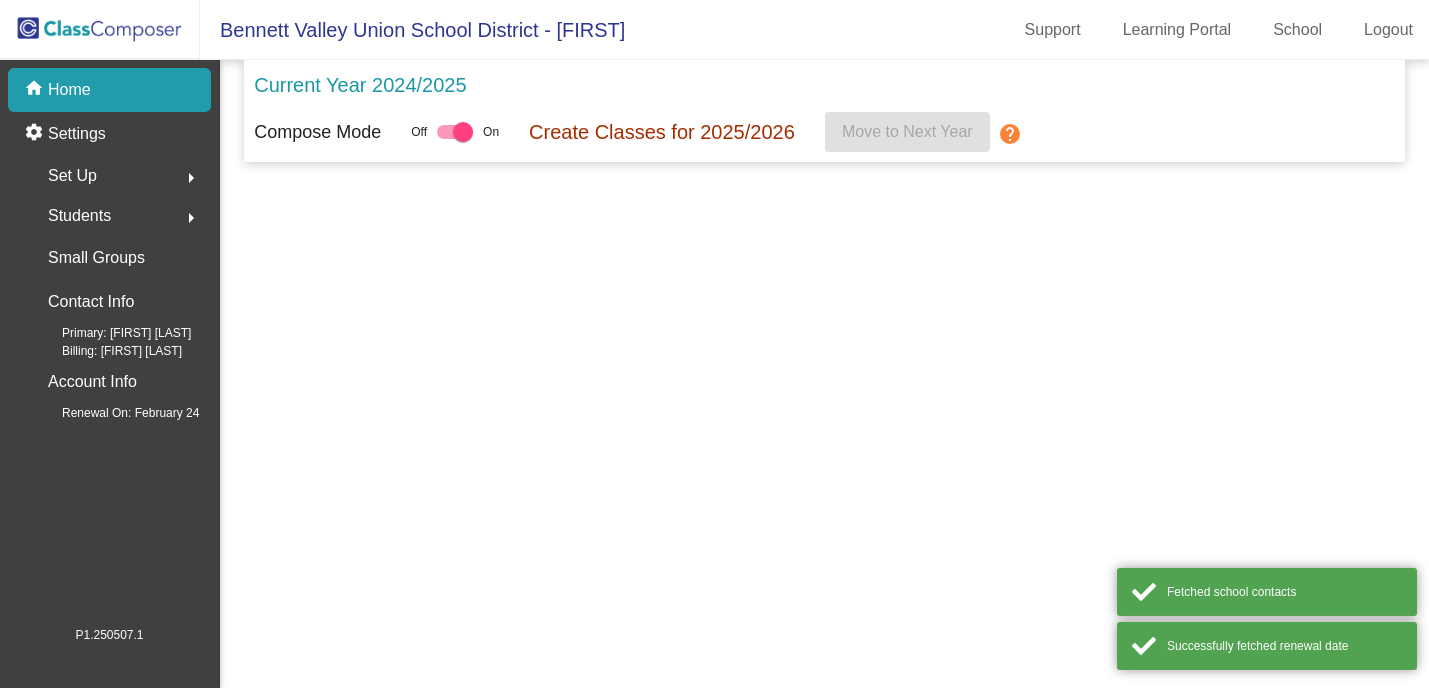 scroll, scrollTop: 0, scrollLeft: 0, axis: both 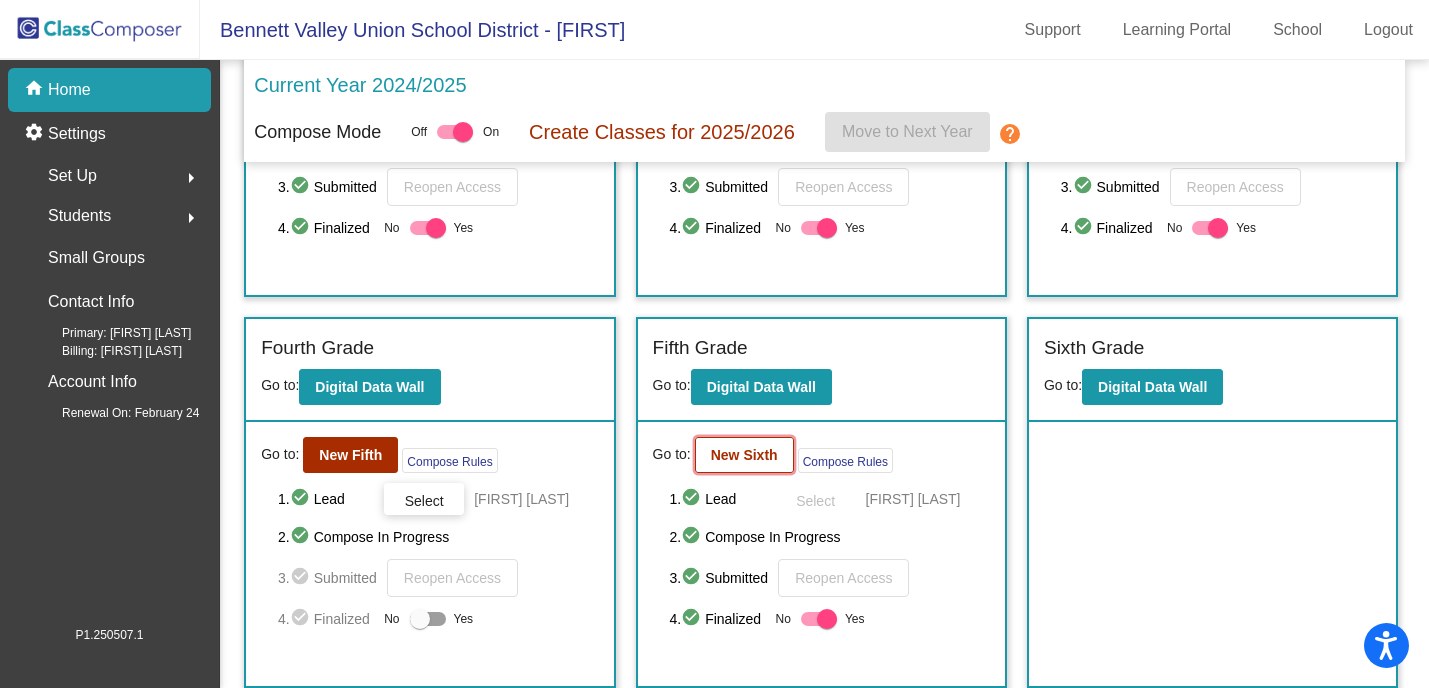 click on "New Sixth" 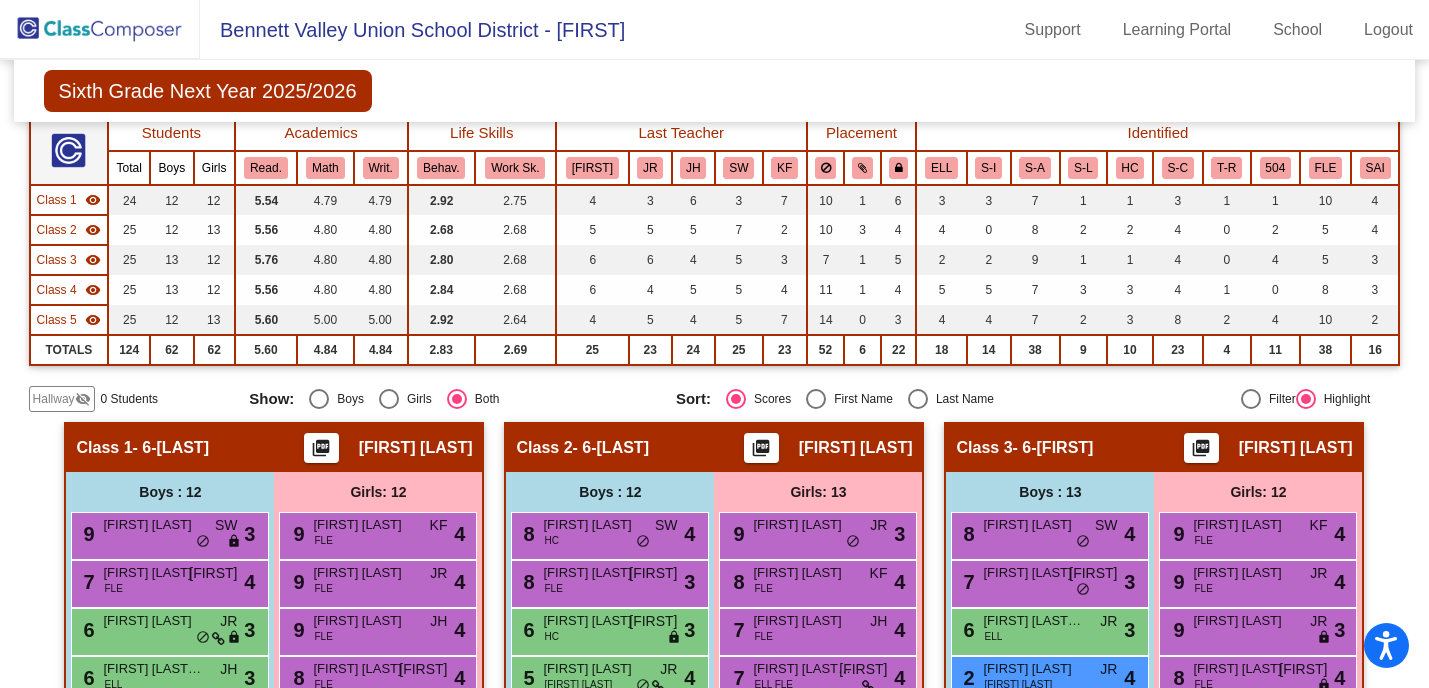 scroll, scrollTop: 0, scrollLeft: 0, axis: both 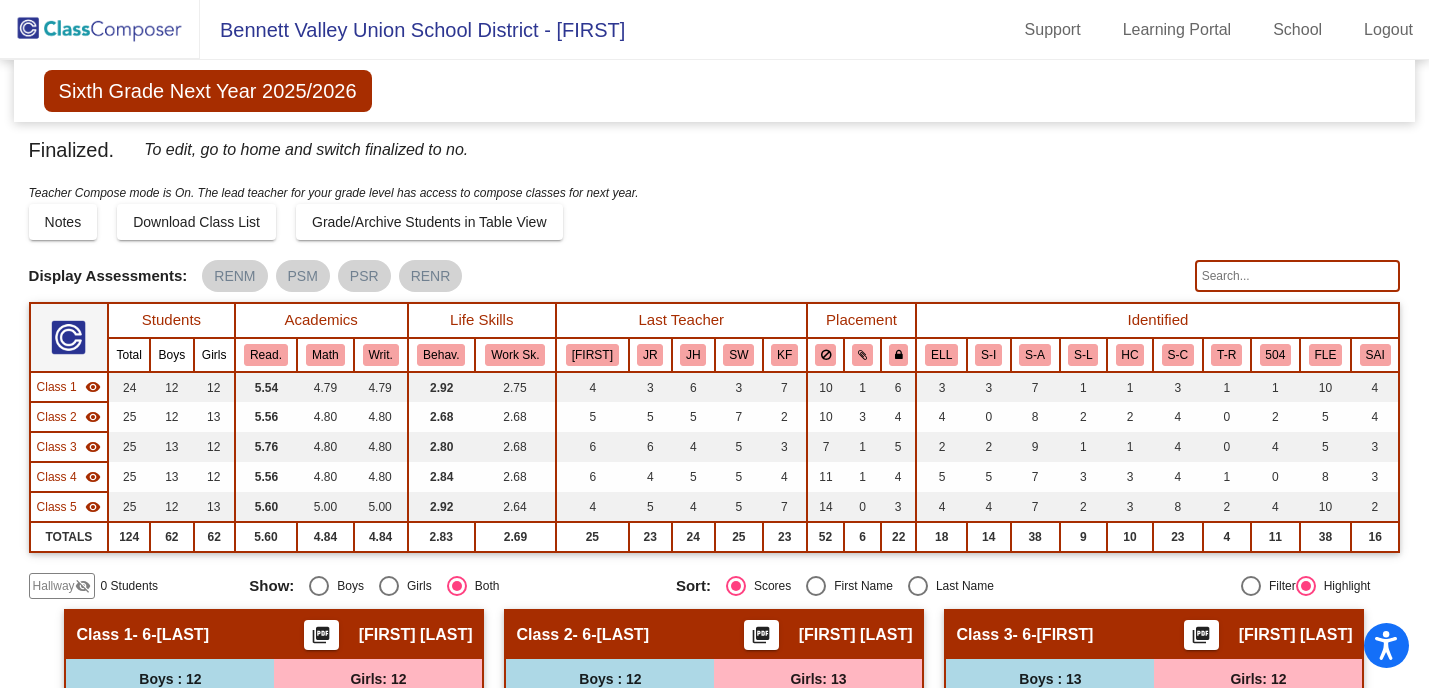 click 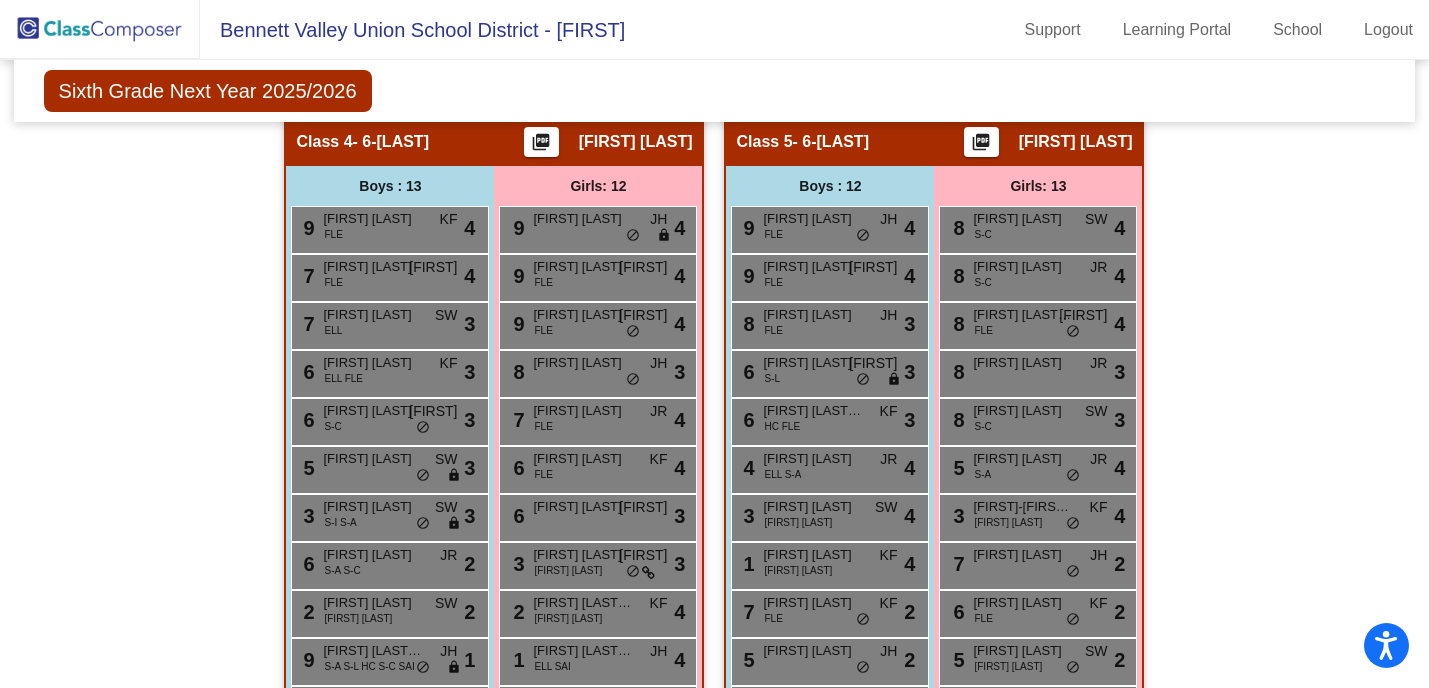 scroll, scrollTop: 1028, scrollLeft: 0, axis: vertical 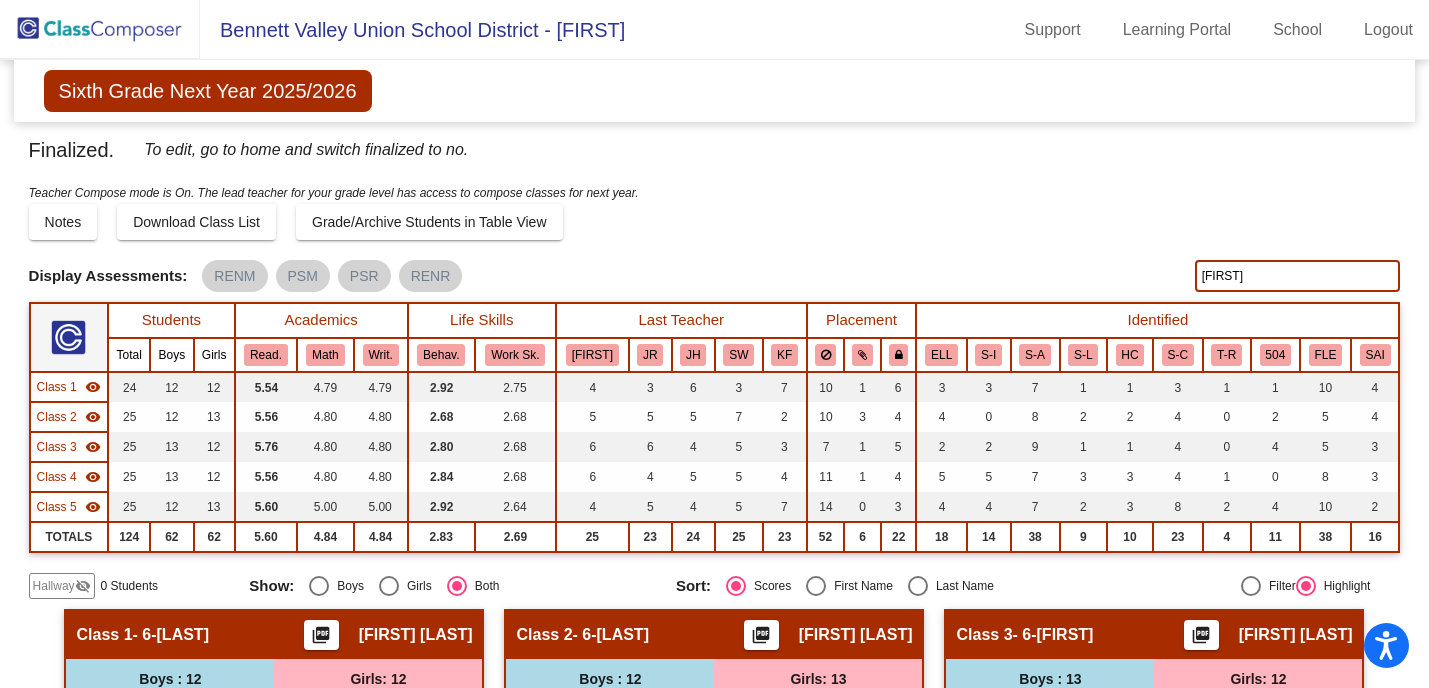 drag, startPoint x: 1230, startPoint y: 274, endPoint x: 1169, endPoint y: 274, distance: 61 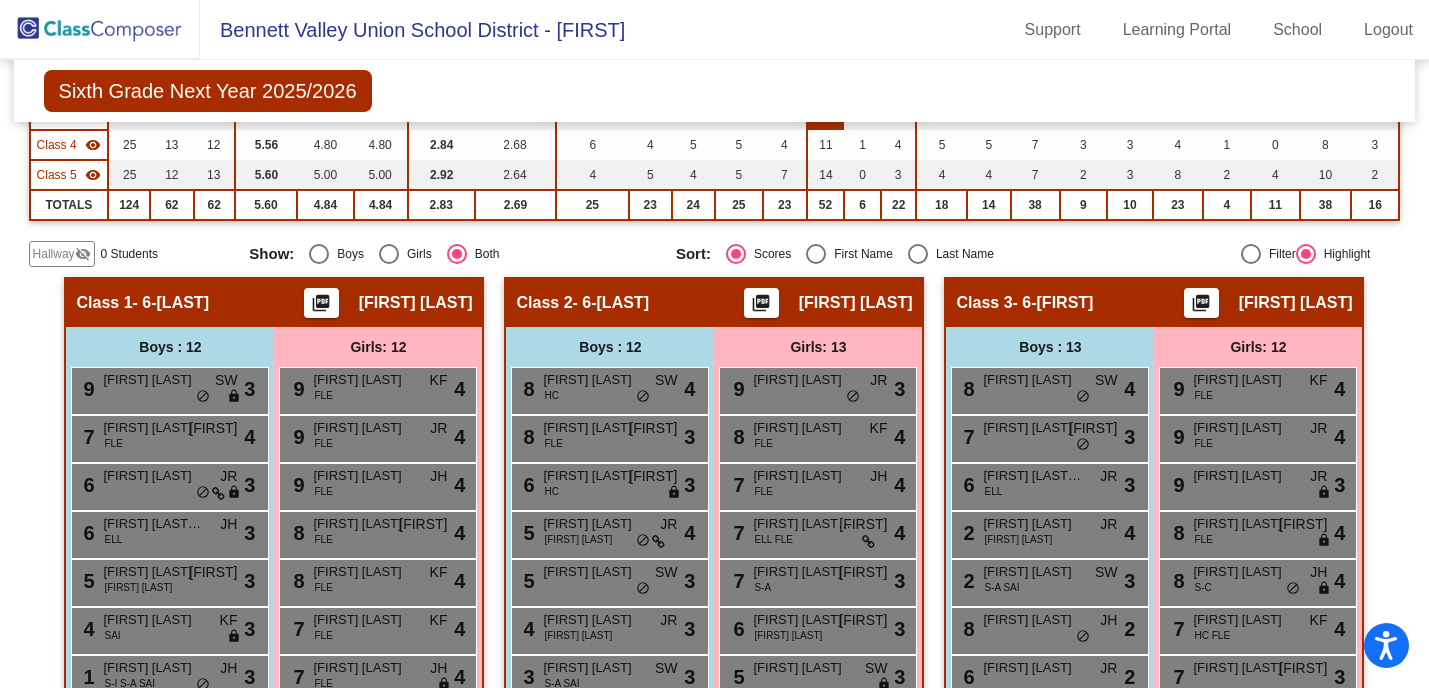 scroll, scrollTop: 0, scrollLeft: 0, axis: both 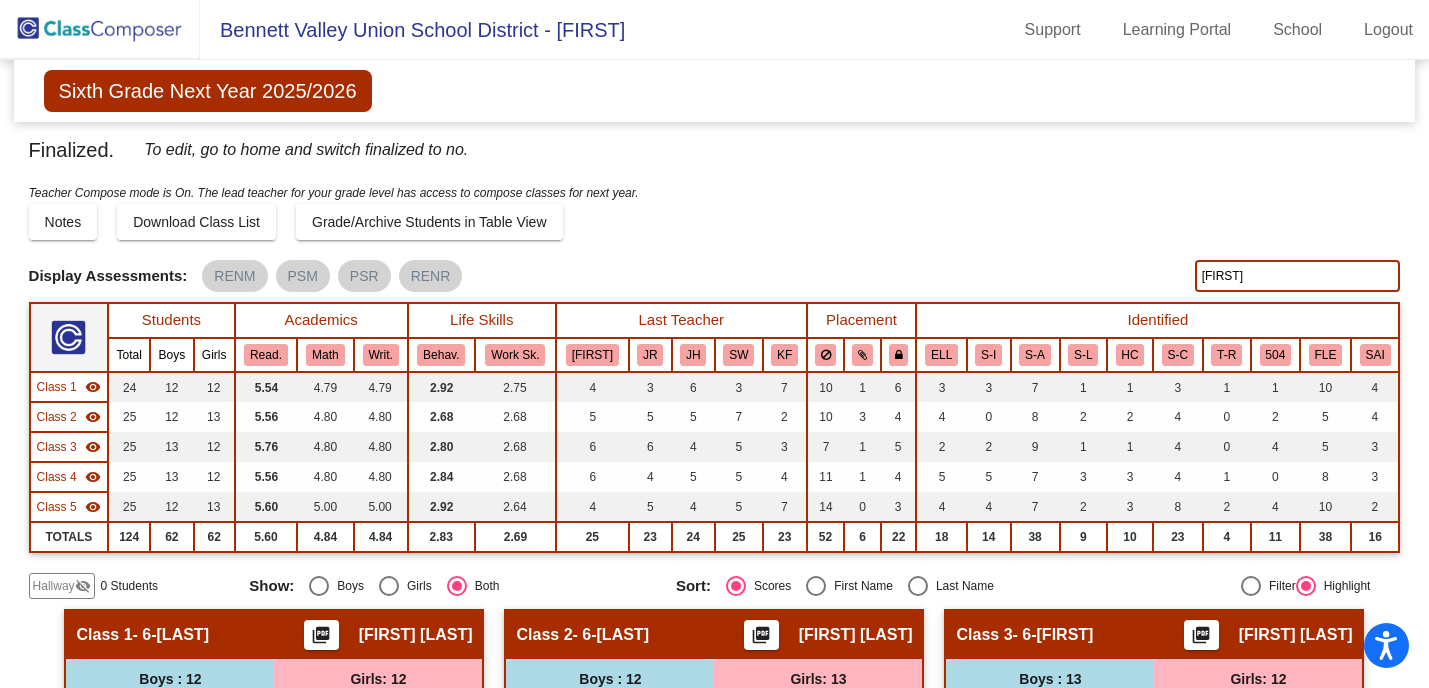 drag, startPoint x: 1242, startPoint y: 276, endPoint x: 1144, endPoint y: 272, distance: 98.0816 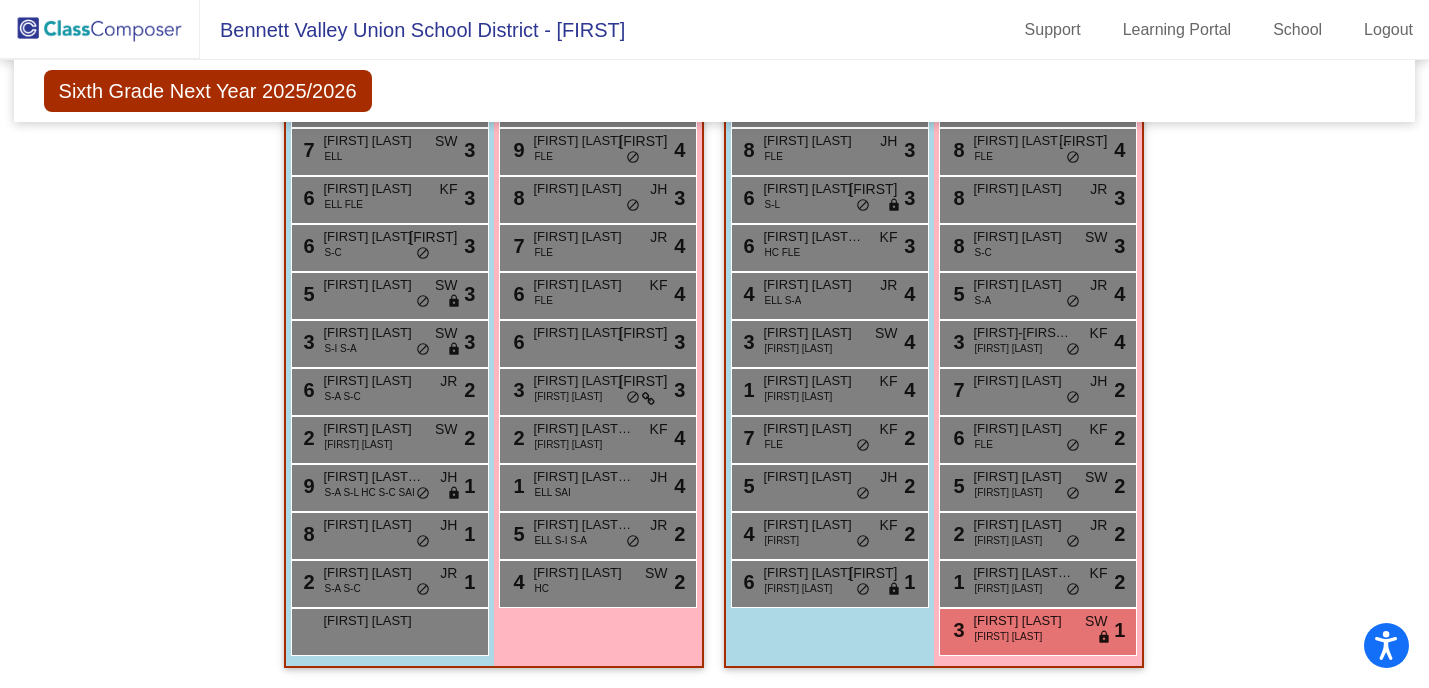 scroll, scrollTop: 1166, scrollLeft: 0, axis: vertical 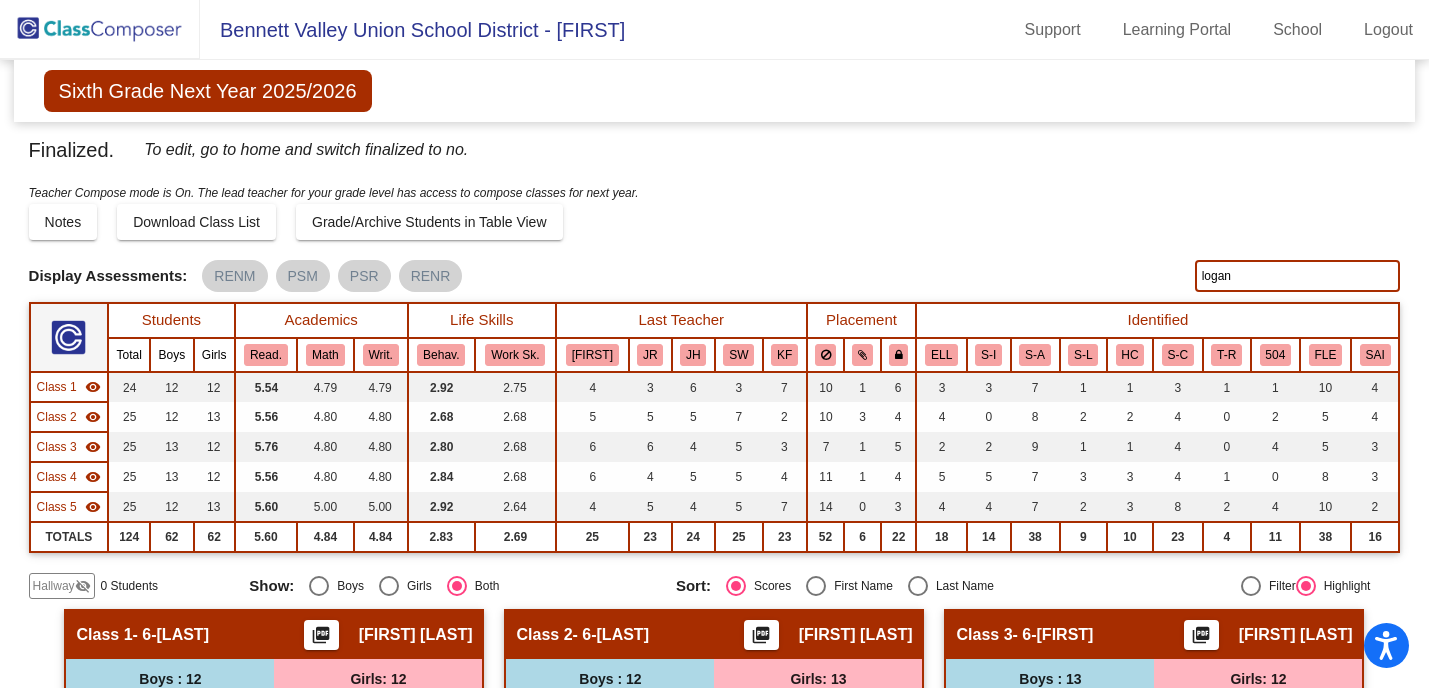 drag, startPoint x: 1246, startPoint y: 264, endPoint x: 1235, endPoint y: 276, distance: 16.27882 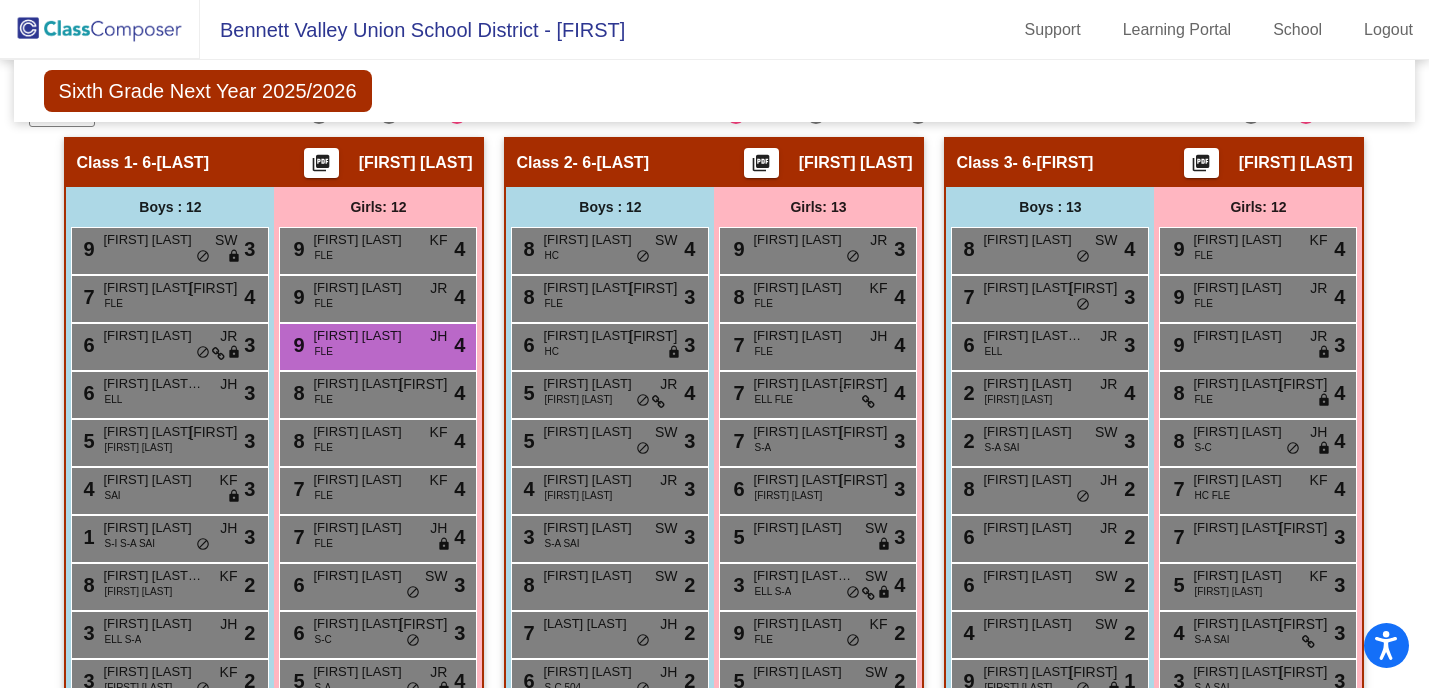 scroll, scrollTop: 471, scrollLeft: 0, axis: vertical 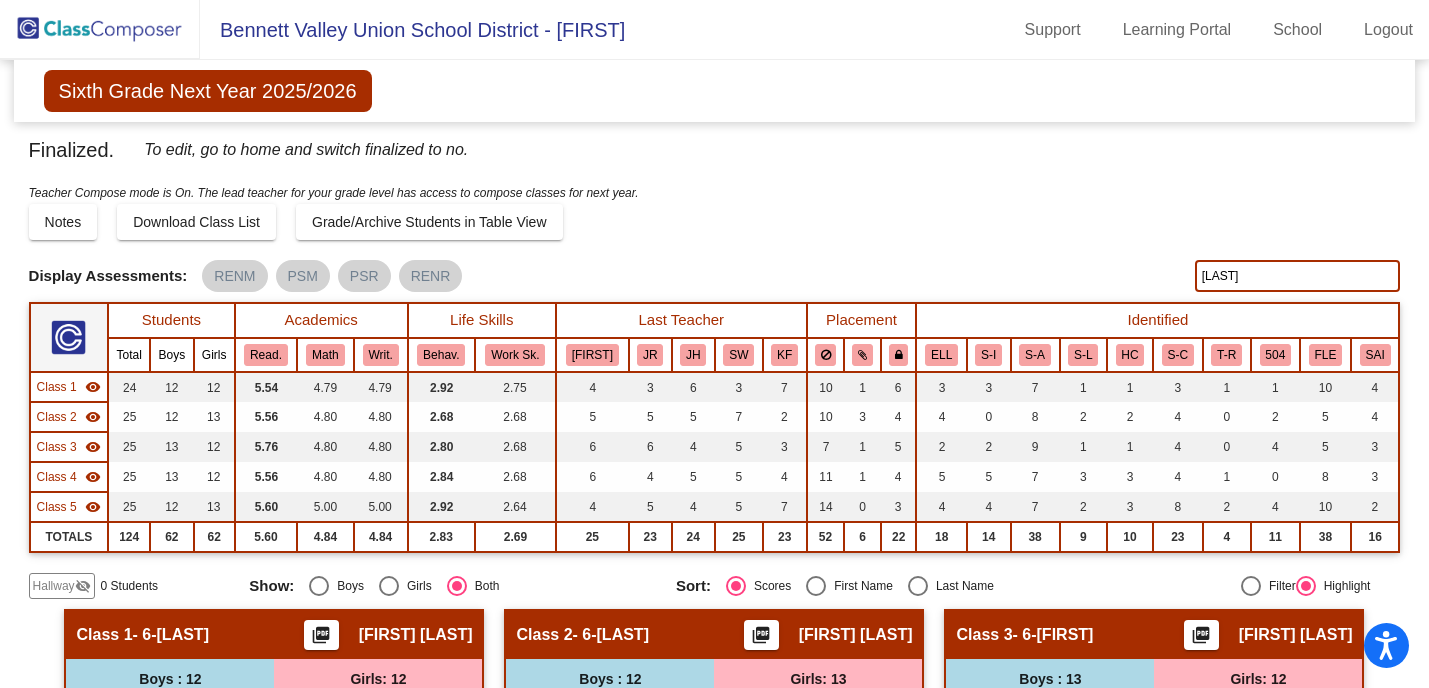 drag, startPoint x: 1240, startPoint y: 266, endPoint x: 1252, endPoint y: 286, distance: 23.323807 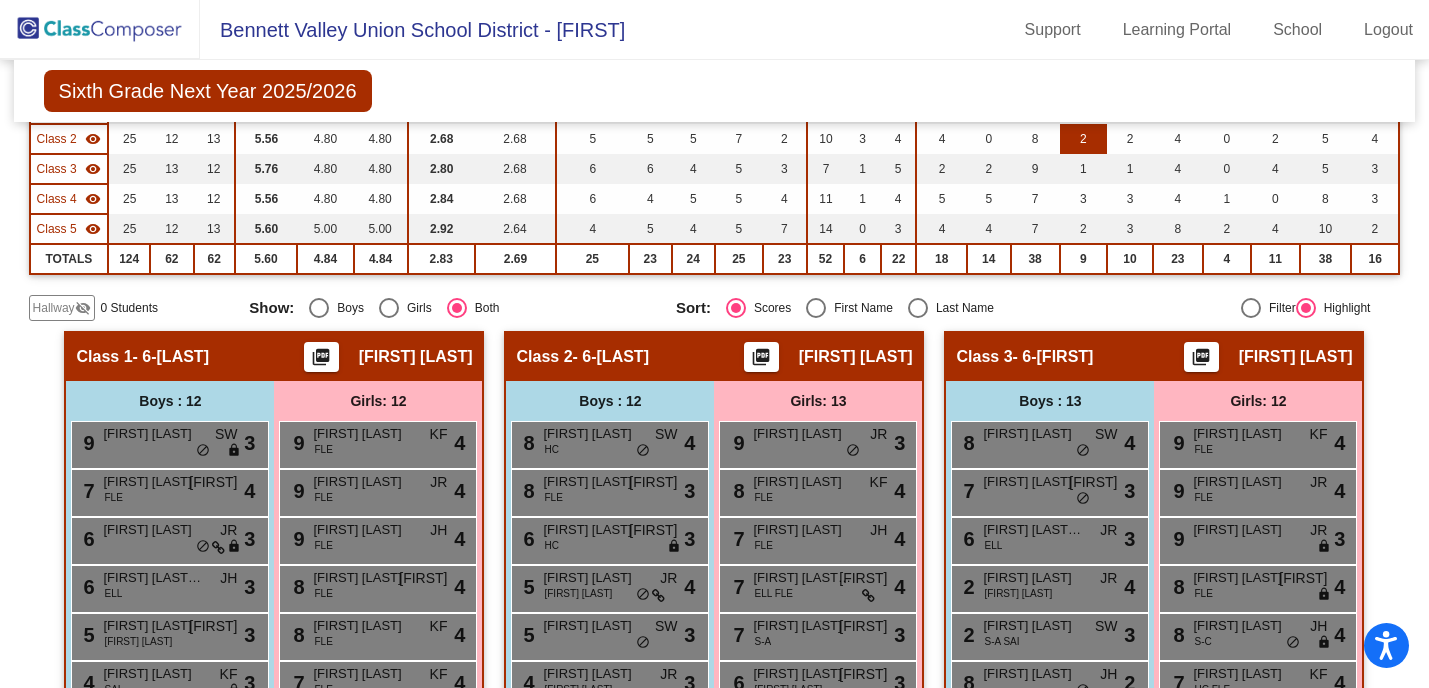scroll, scrollTop: 0, scrollLeft: 0, axis: both 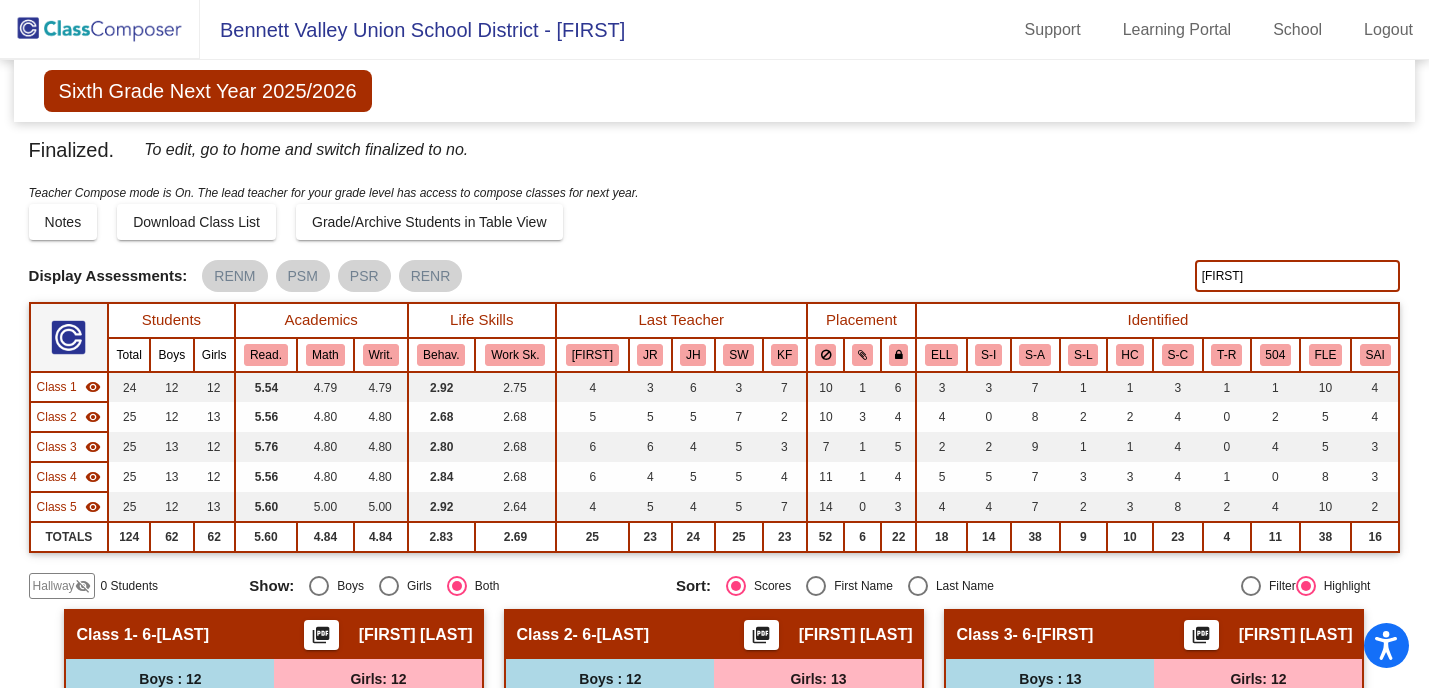 type on "tou" 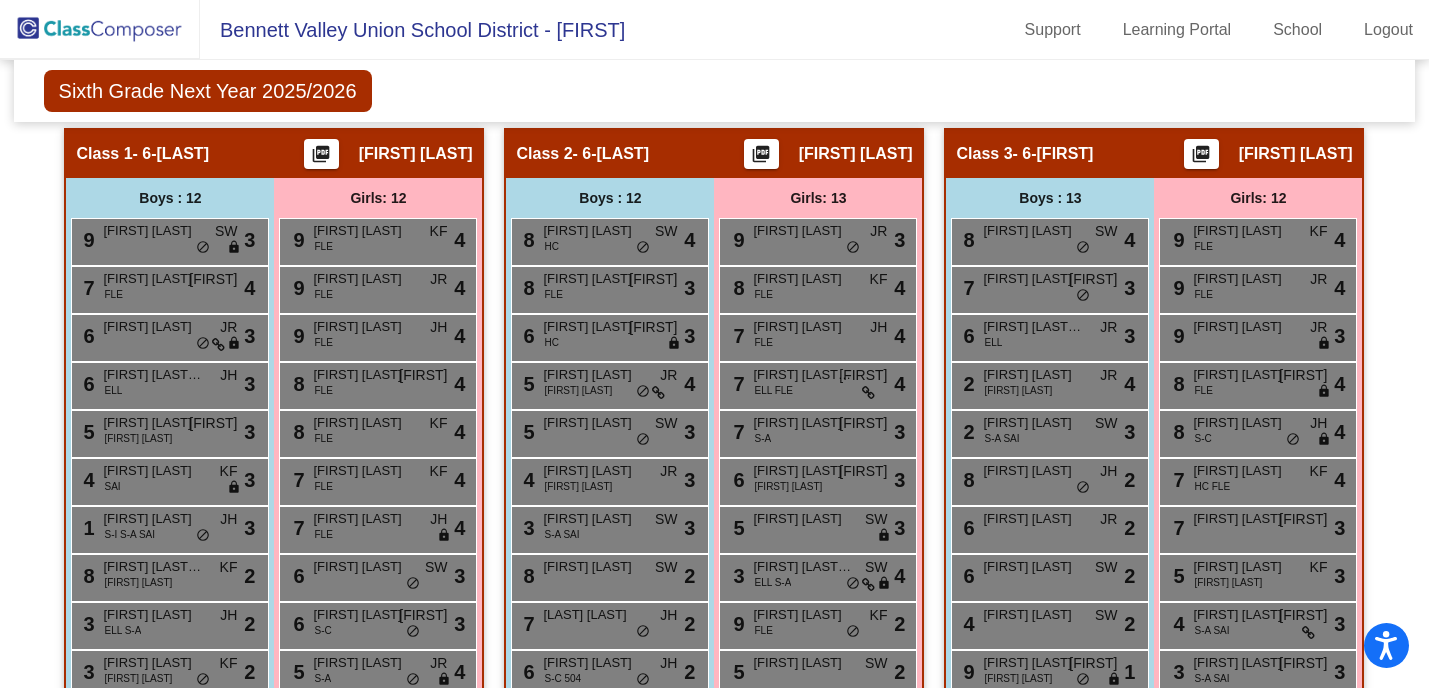 scroll, scrollTop: 476, scrollLeft: 0, axis: vertical 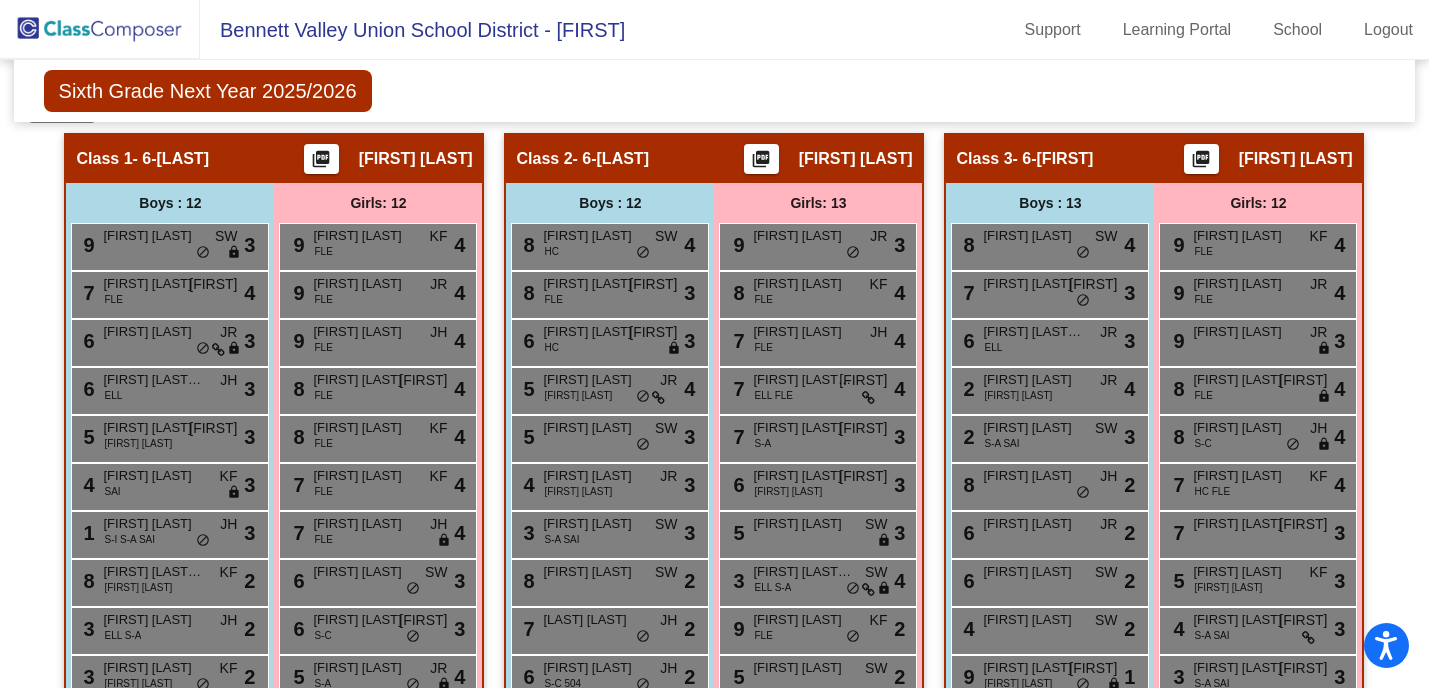 click on "Hallway   - Hallway Class  picture_as_pdf  Add Student  First Name Last Name Student Id  (Recommended)   Boy   Girl   Non Binary Add Close  Boys : 0    No Students   Girls: 0   No Students   Class 1   - 6-Schultz  picture_as_pdf Julie Schultz  Add Student  First Name Last Name Student Id  (Recommended)   Boy   Girl   Non Binary Add Close  Boys : 12  9 Nicolas Requarth SW lock do_not_disturb_alt 3 7 Colin Porcella FLE KQ lock do_not_disturb_alt 4 6 Caleb Burt JR lock do_not_disturb_alt 3 6 Christopher Yah Chavez ELL JH lock do_not_disturb_alt 3 5 Thiago Alburqueque ELL S-I S-A S-L KQ lock do_not_disturb_alt 3 4 Chasyn Day SAI KF lock do_not_disturb_alt 3 1 Walther Kassebohm S-I S-A SAI JH lock do_not_disturb_alt 3 8 Cole Jarlsberg-Hernandez T-R FLE KF lock do_not_disturb_alt 2 3 Lemuel Tesfamariam ELL S-A JH lock do_not_disturb_alt 2 3 Owen Gossage S-A 504 FLE KF lock do_not_disturb_alt 2 2 Toufie Martin S-A HC S-C SAI KF lock do_not_disturb_alt 1 Christopher Miranda lock do_not_disturb_alt Girls: 12 9 4" 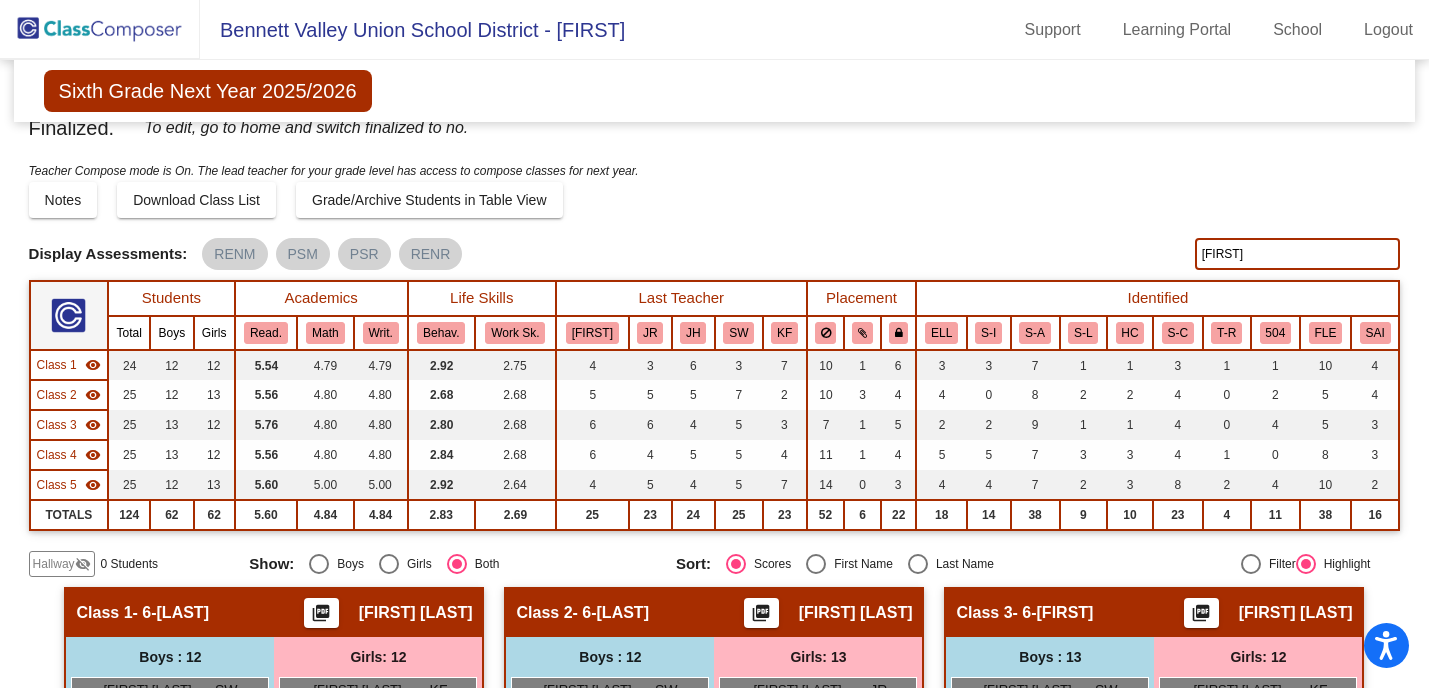 scroll, scrollTop: 0, scrollLeft: 0, axis: both 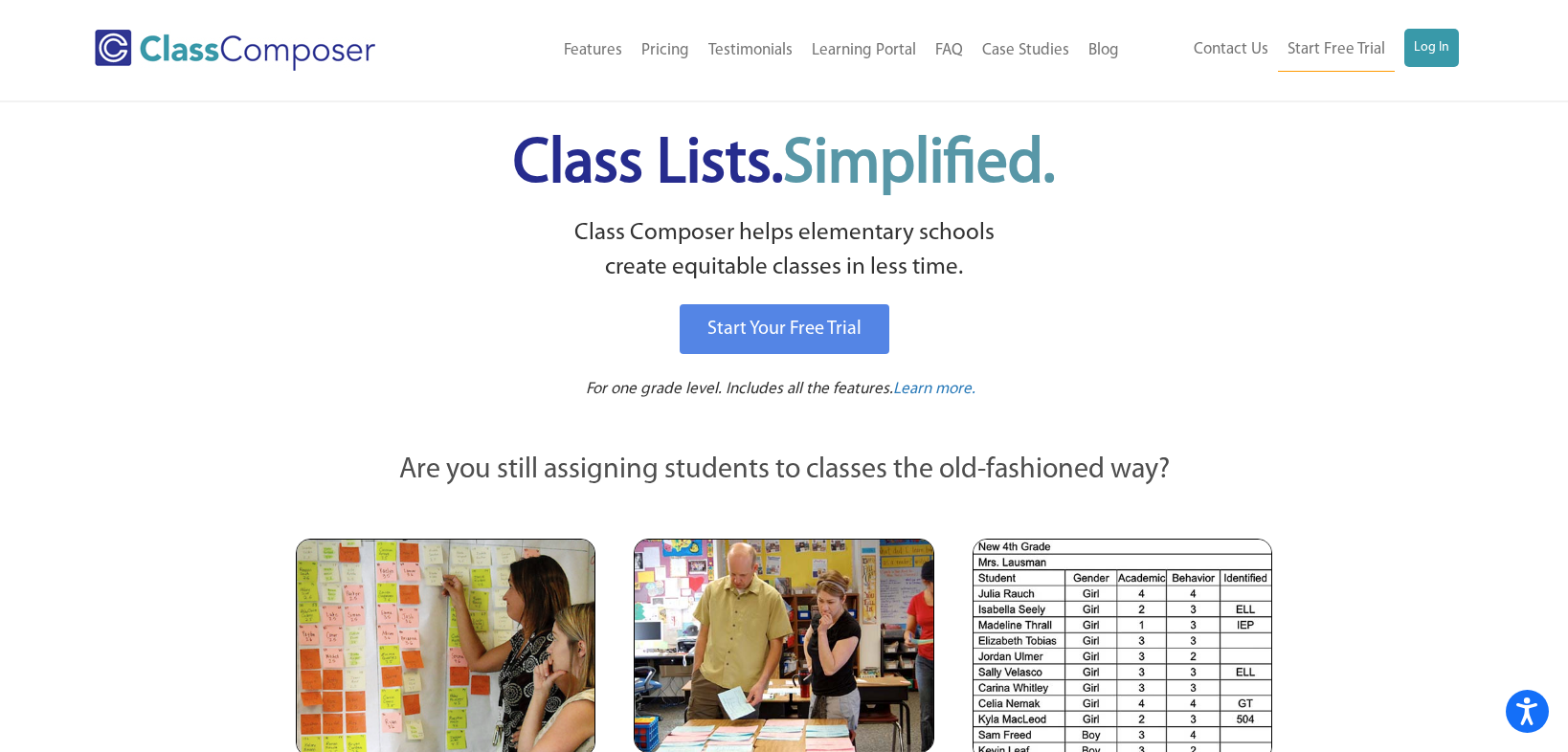 click on "Contact Us
Start Free Trial
Log In" at bounding box center [1301, 50] 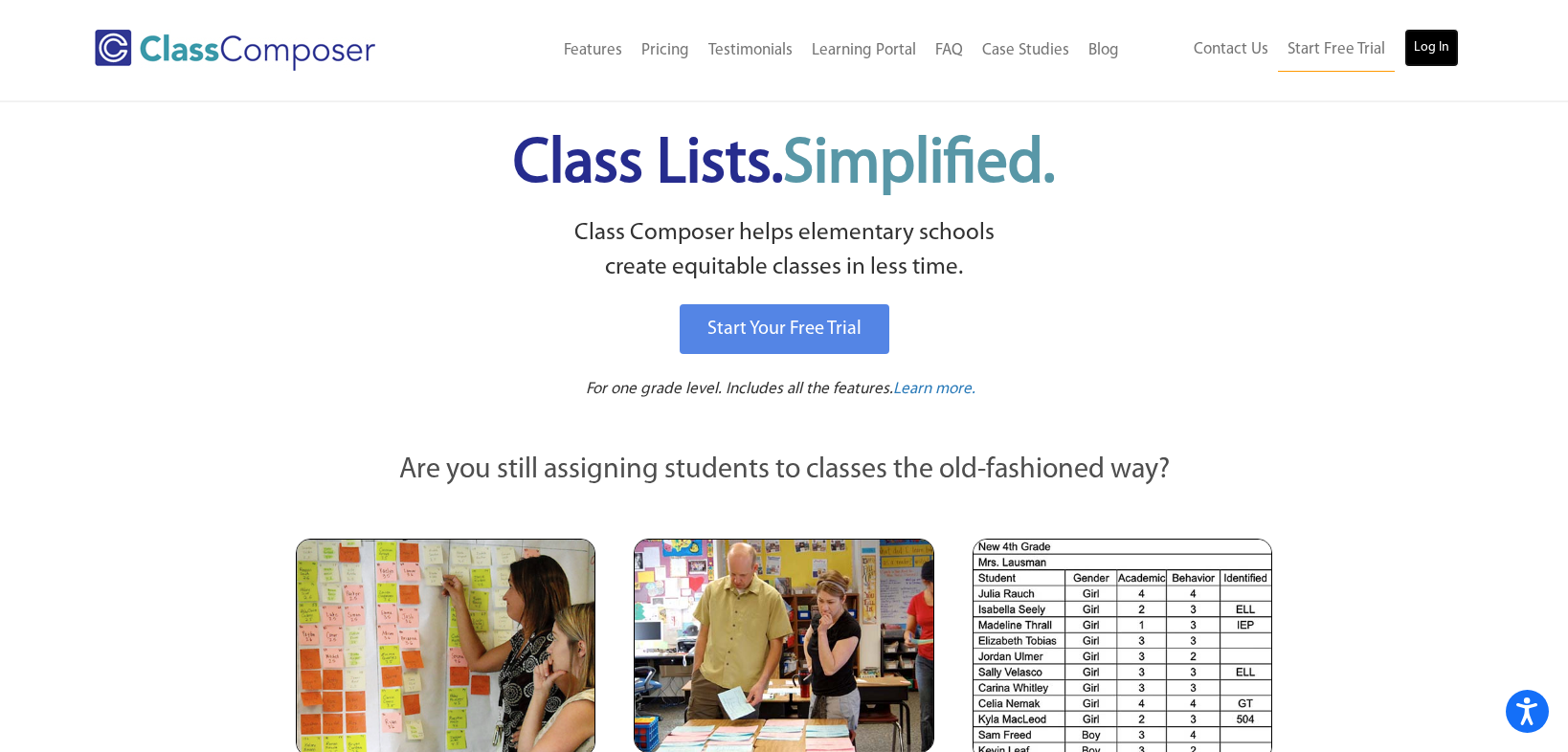 click on "Log In" at bounding box center (1431, 48) 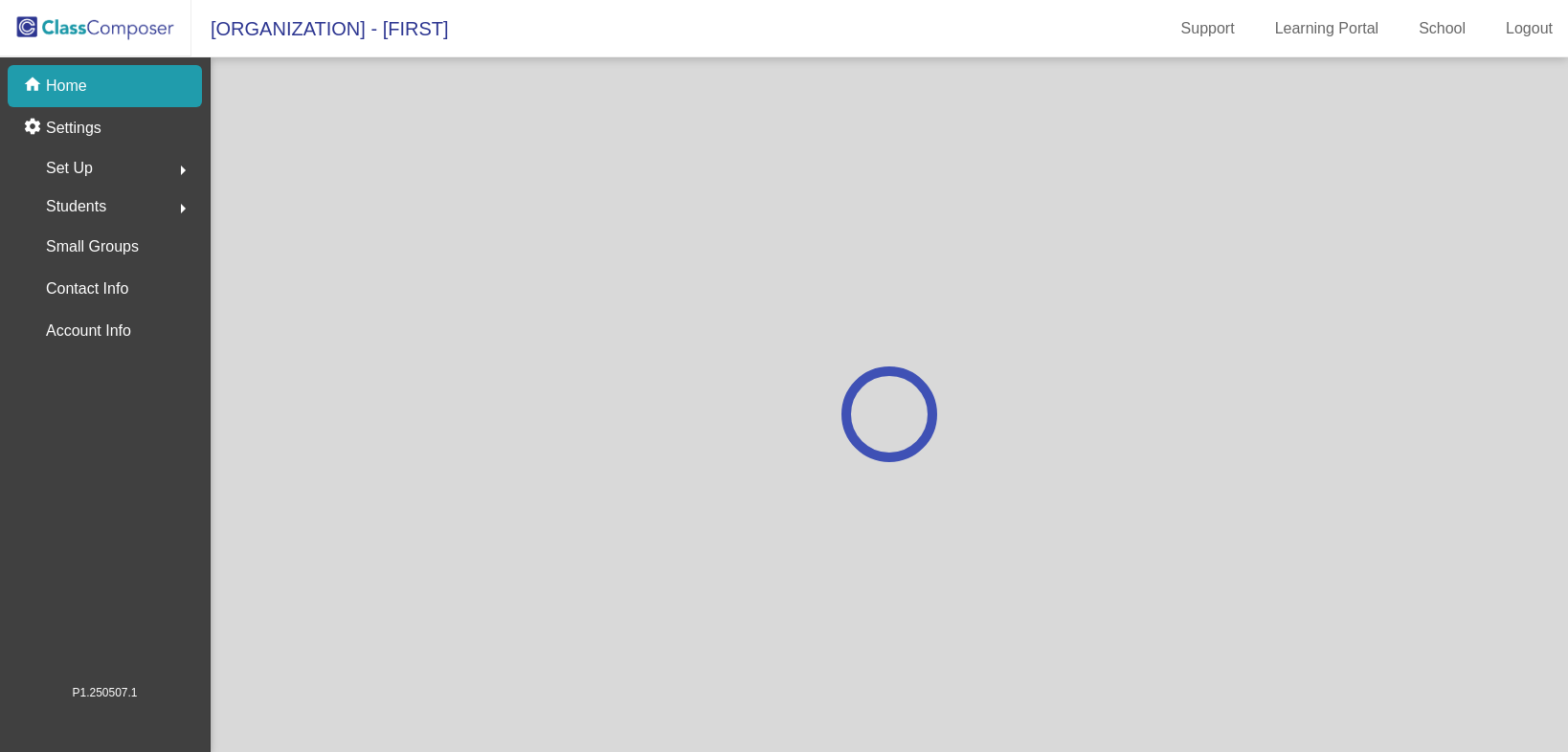 scroll, scrollTop: 0, scrollLeft: 0, axis: both 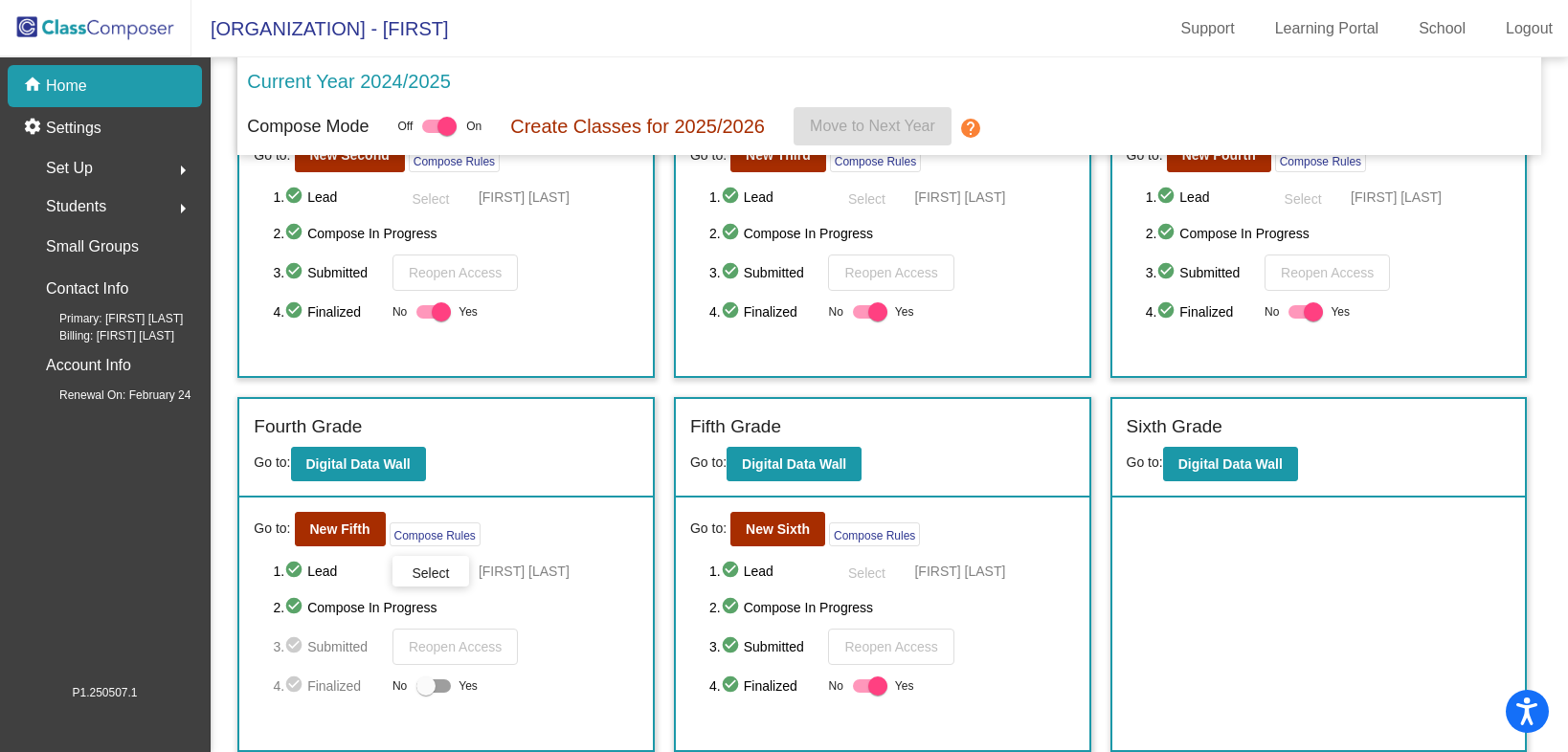 click at bounding box center (426, 686) 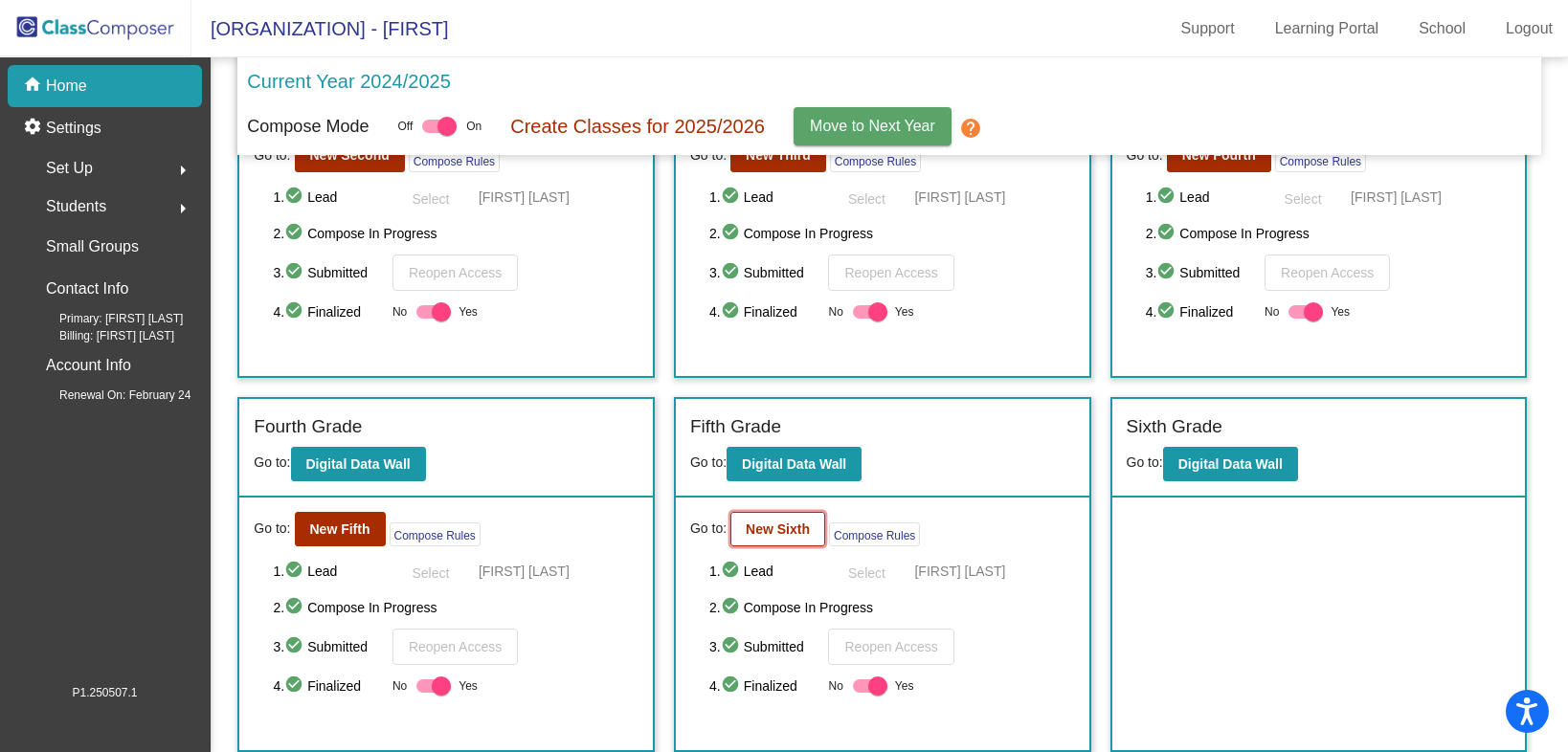 click on "New Sixth" 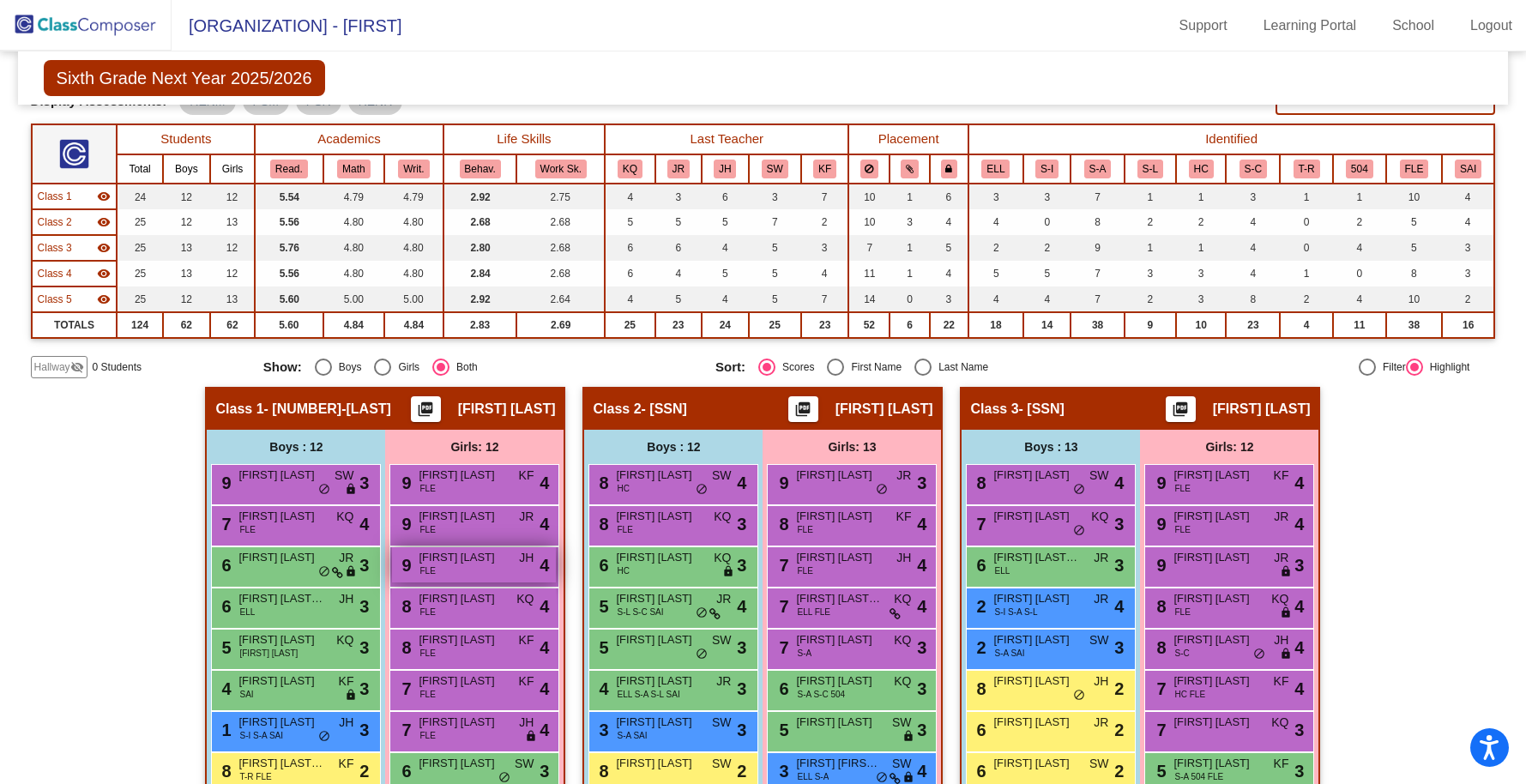 scroll, scrollTop: 138, scrollLeft: 0, axis: vertical 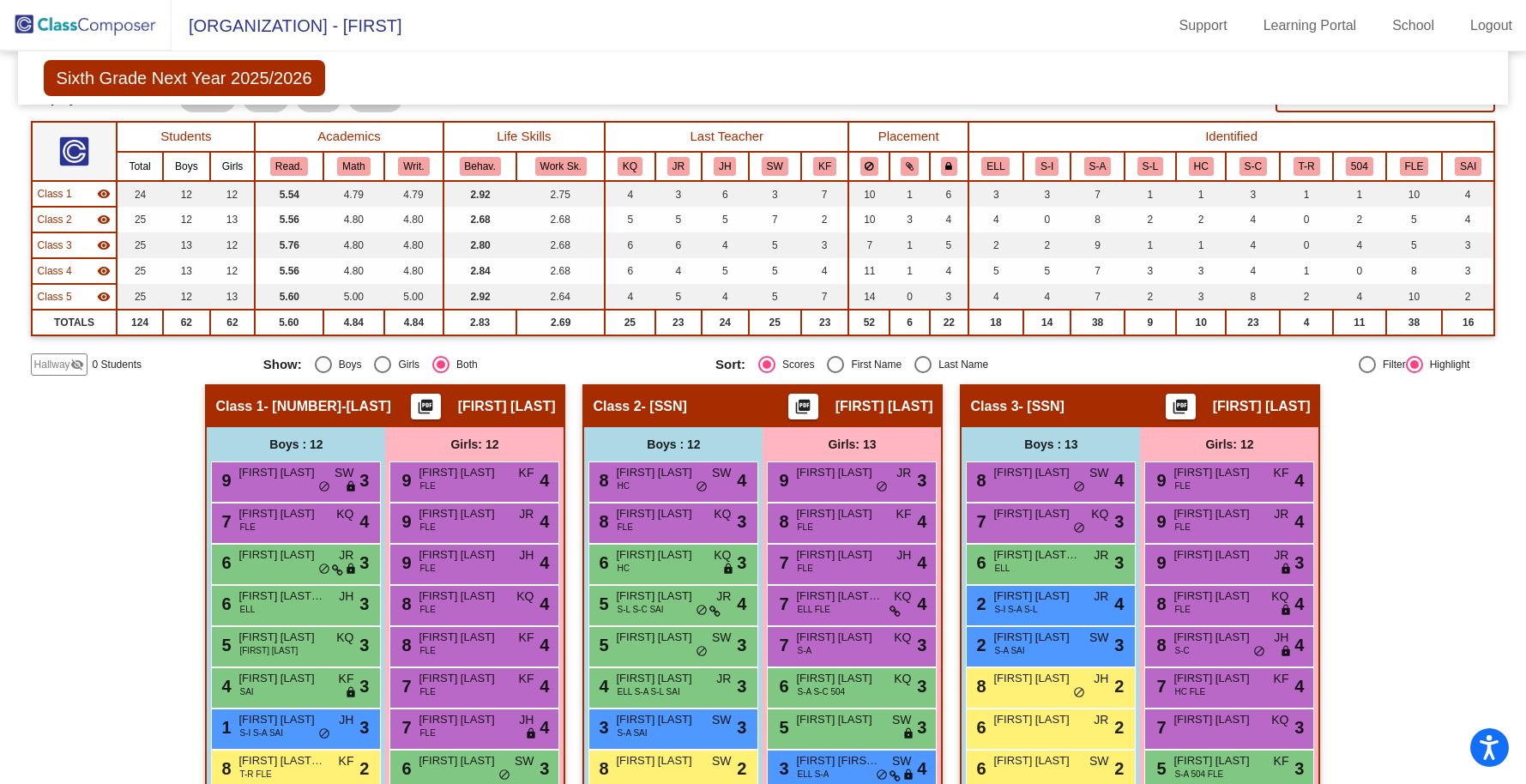 click 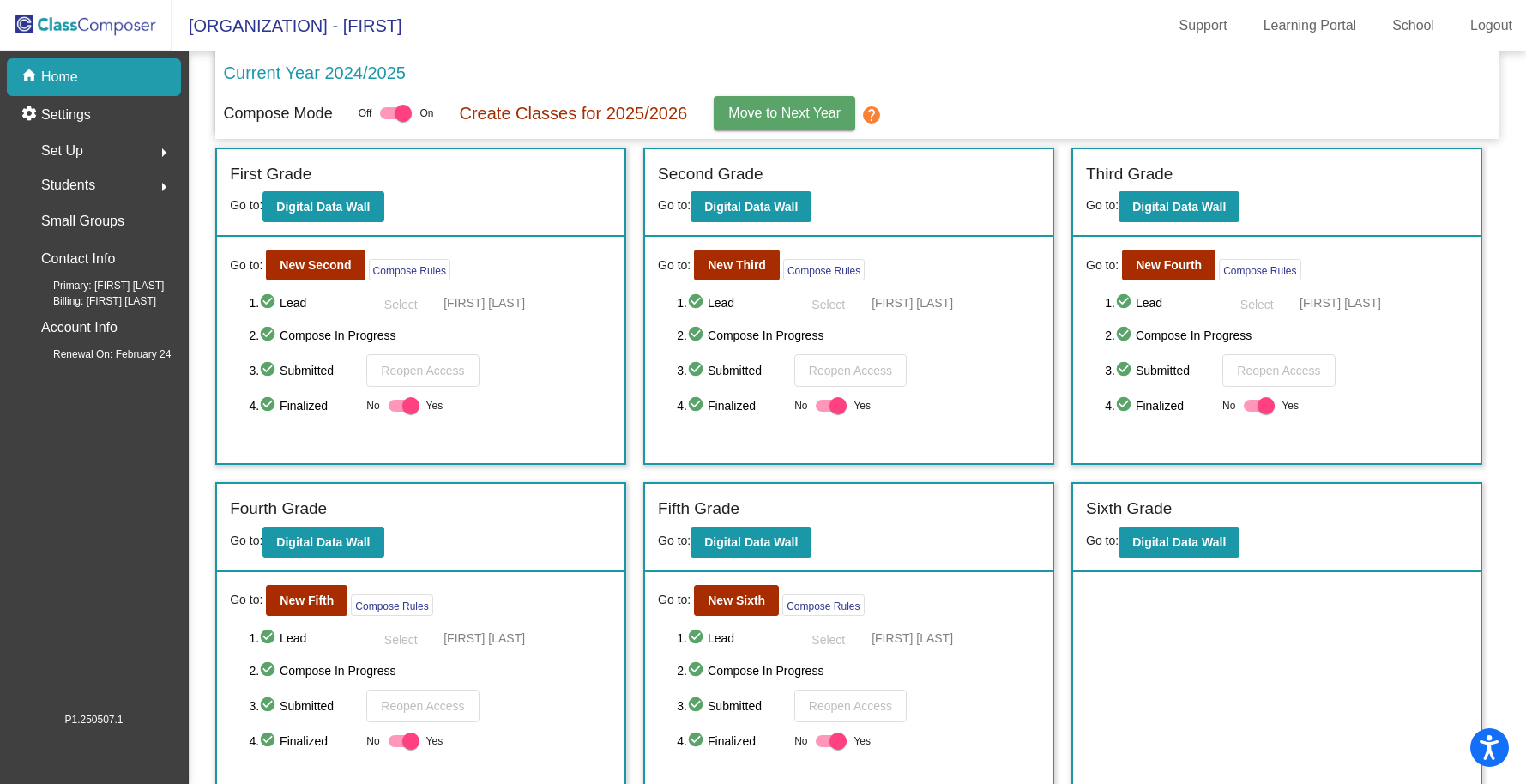 scroll, scrollTop: 354, scrollLeft: 0, axis: vertical 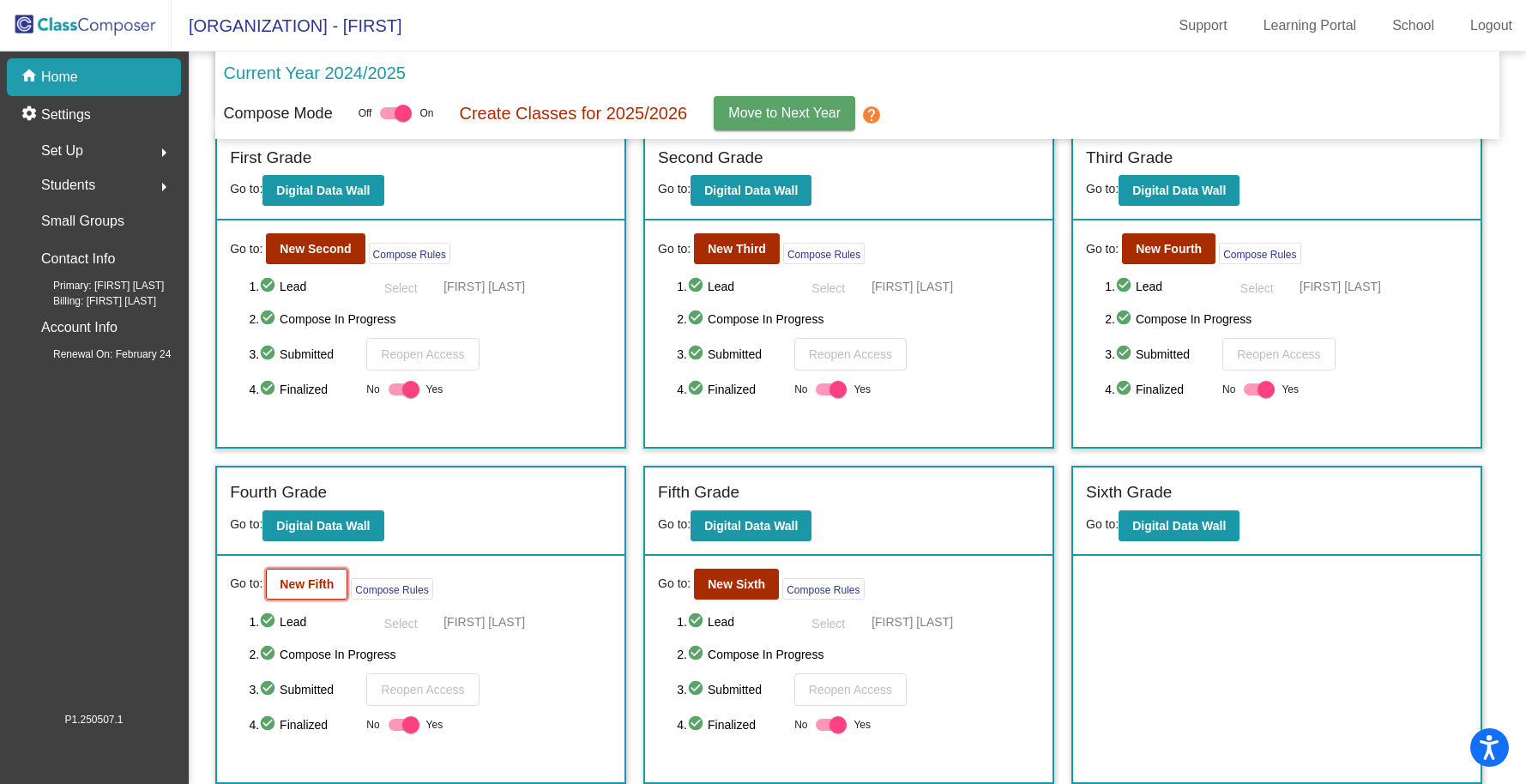 click on "New Fifth" 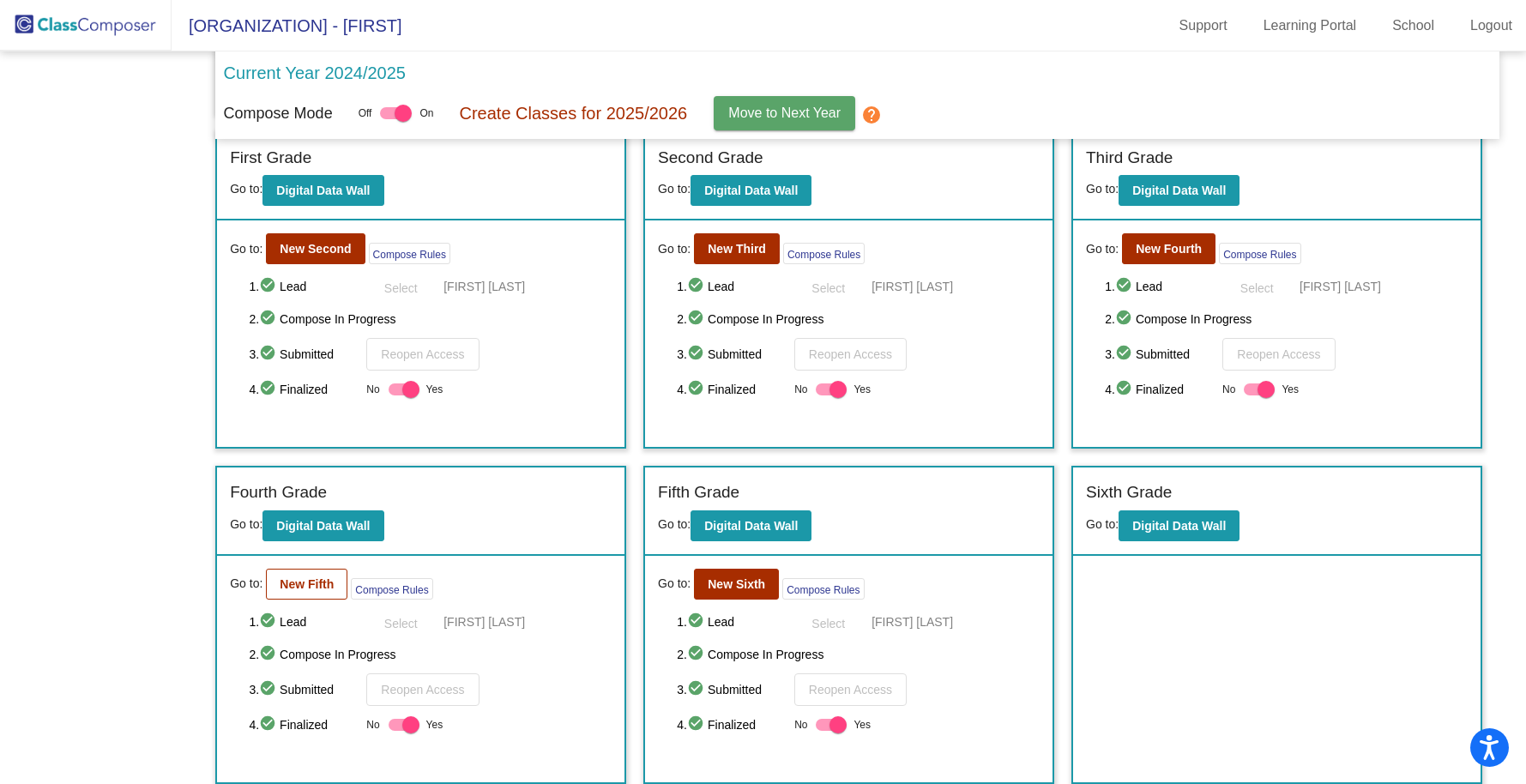 scroll, scrollTop: 0, scrollLeft: 0, axis: both 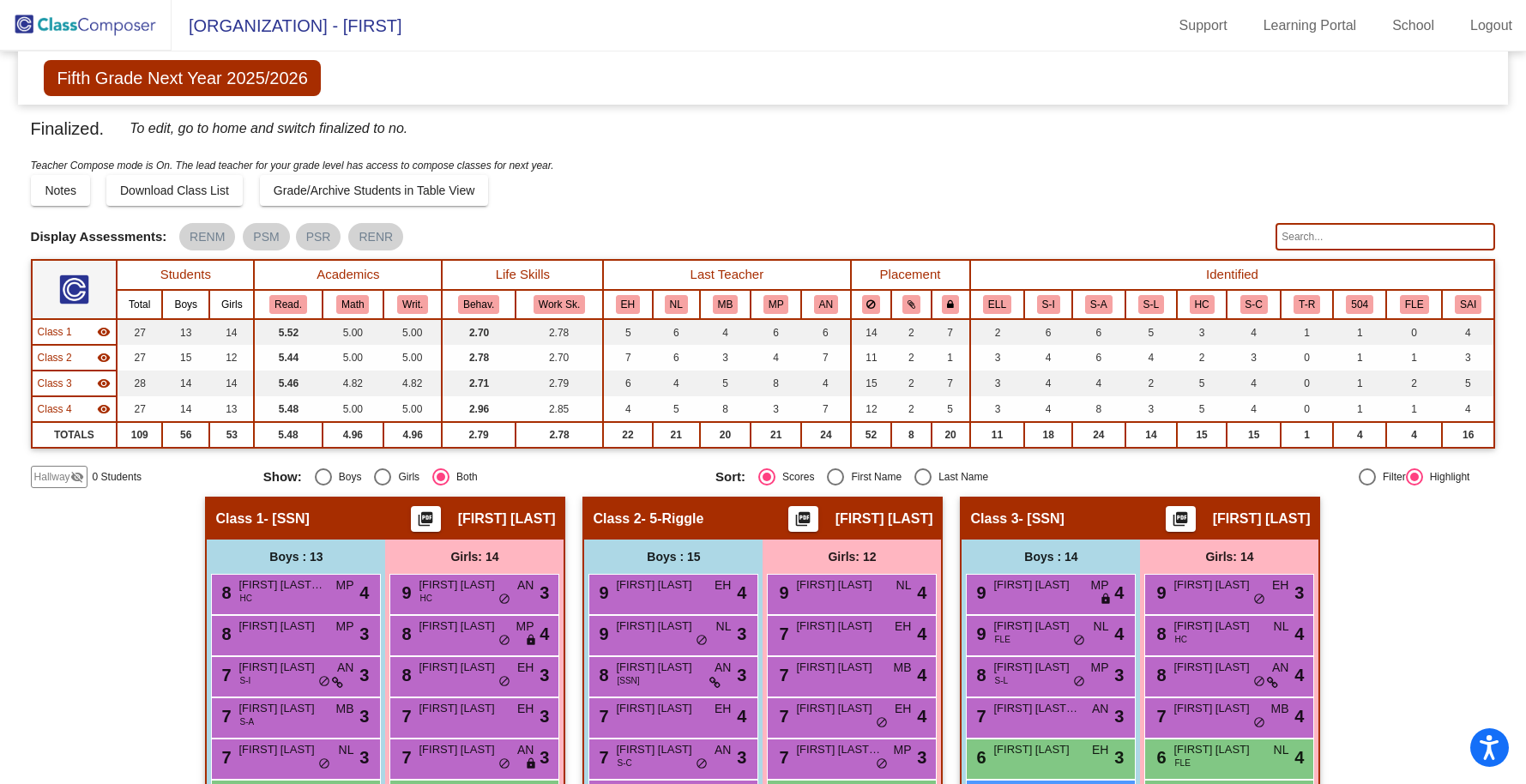 click 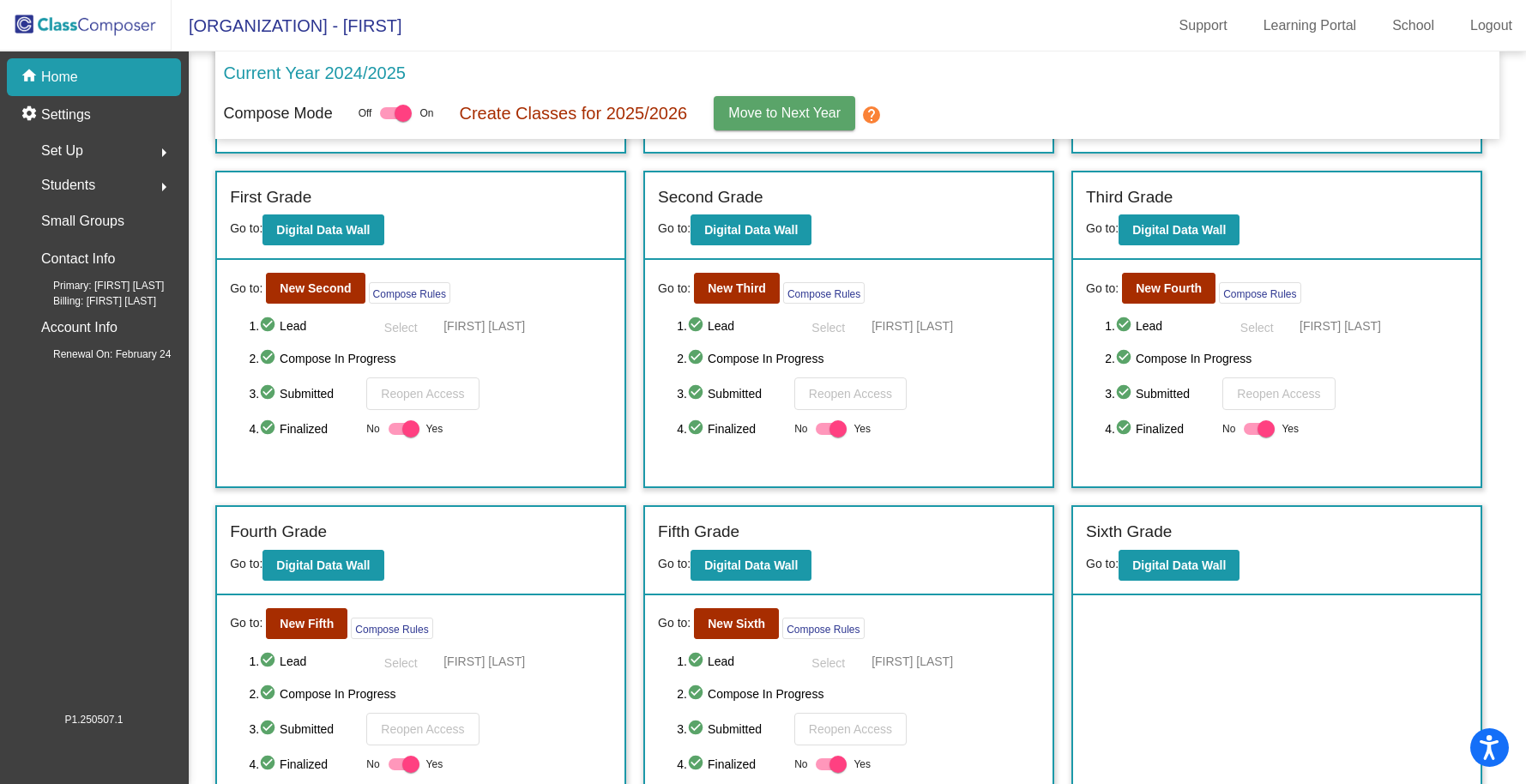 scroll, scrollTop: 354, scrollLeft: 0, axis: vertical 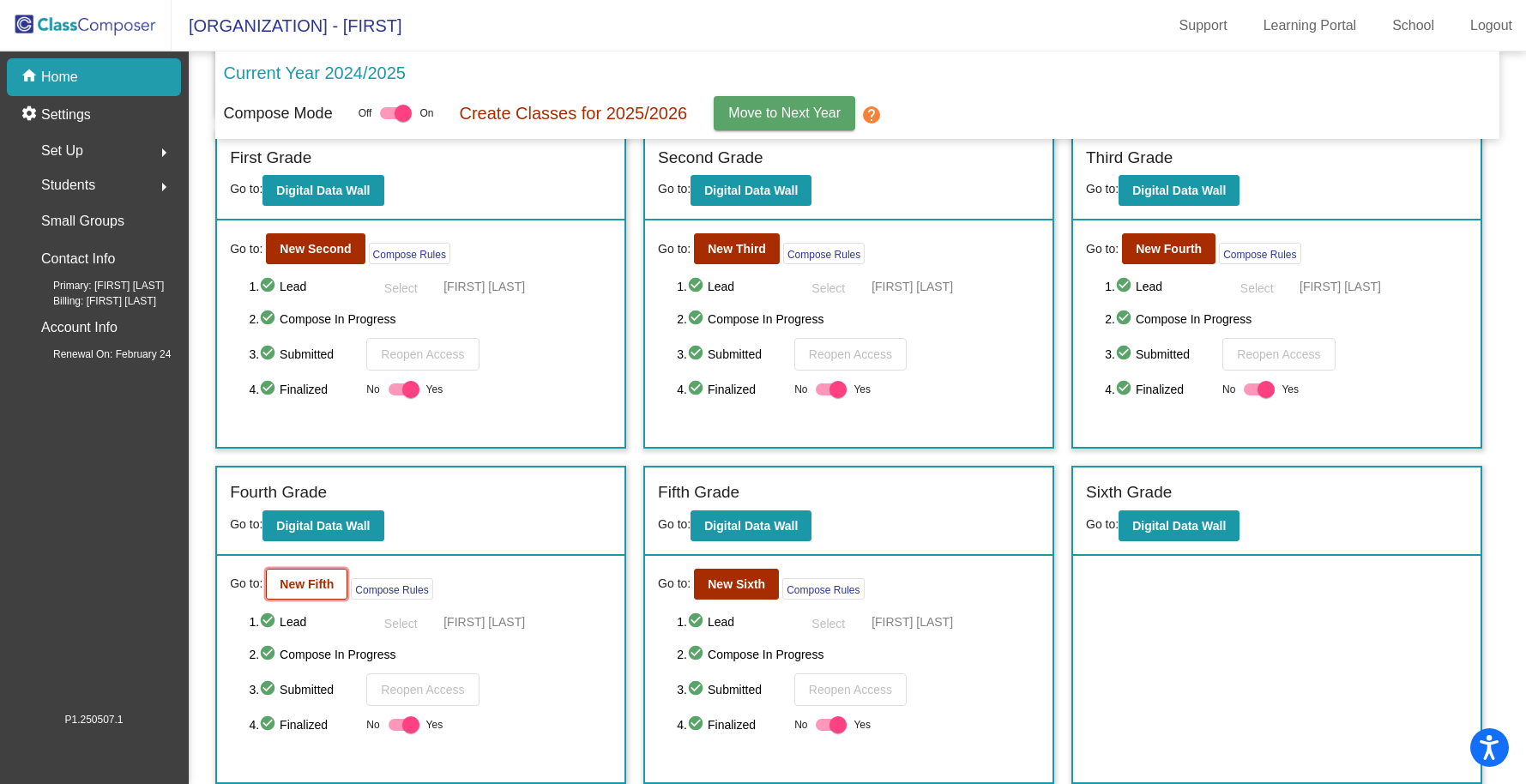 click on "New Fifth" 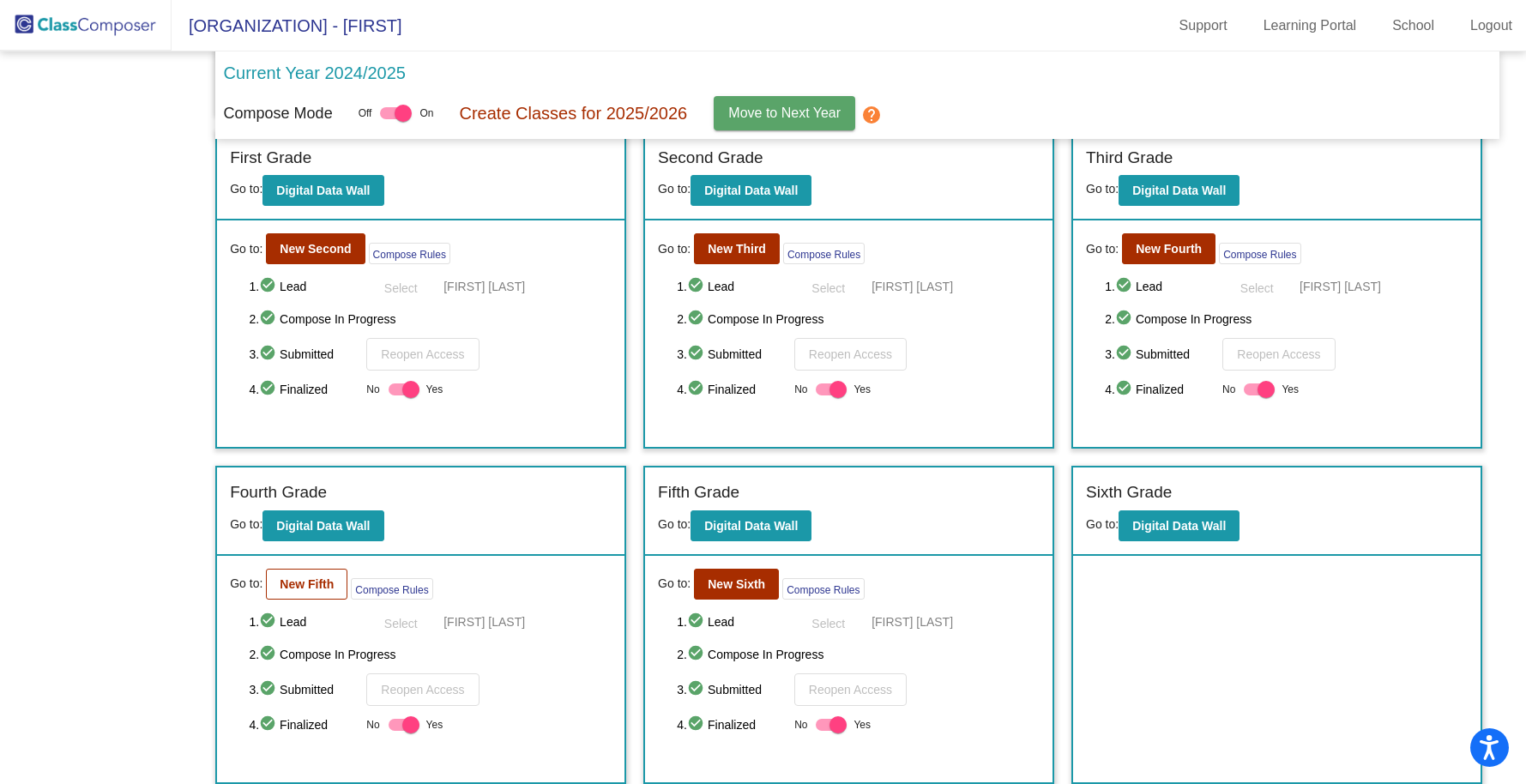 scroll, scrollTop: 0, scrollLeft: 0, axis: both 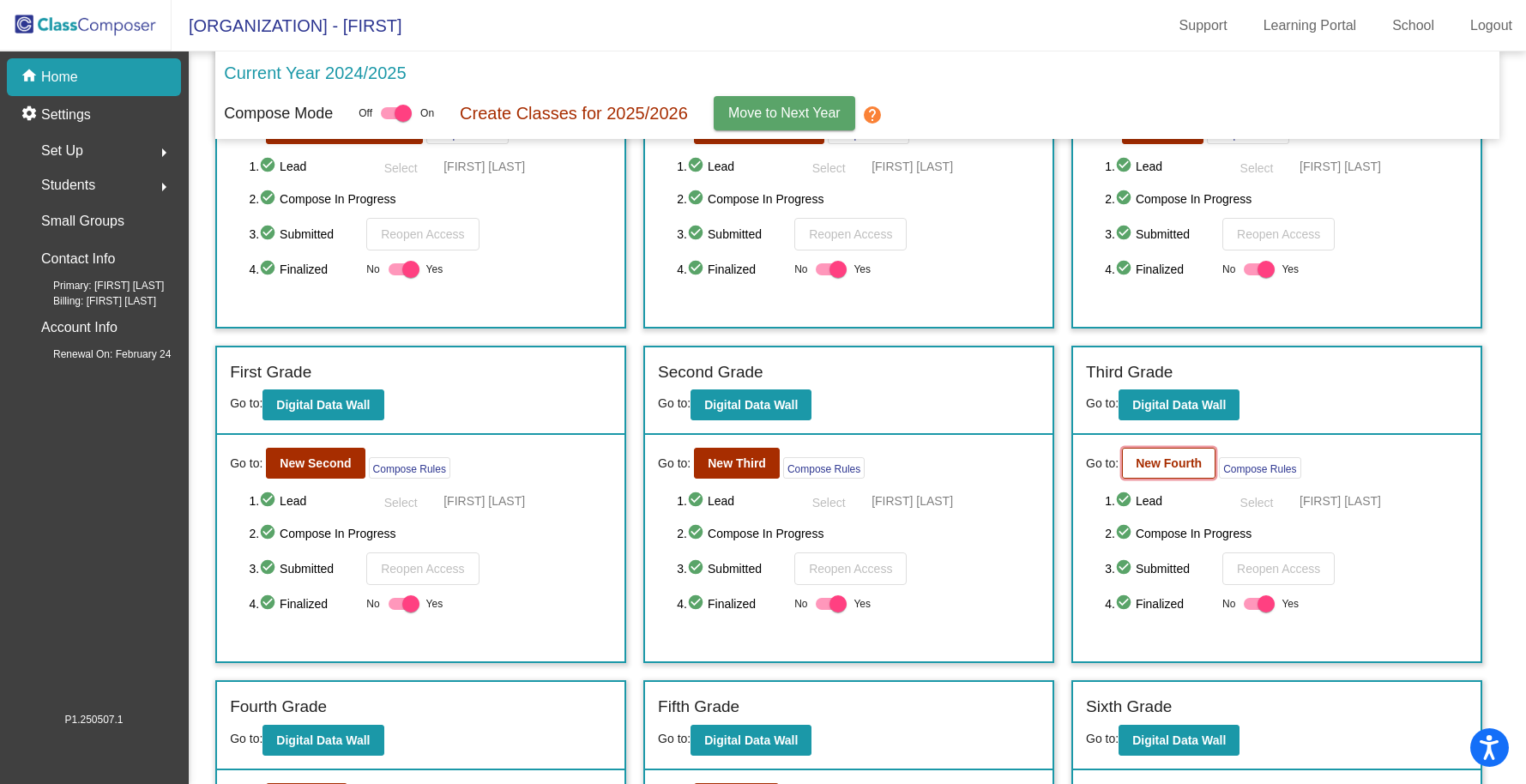 click on "New Fourth" 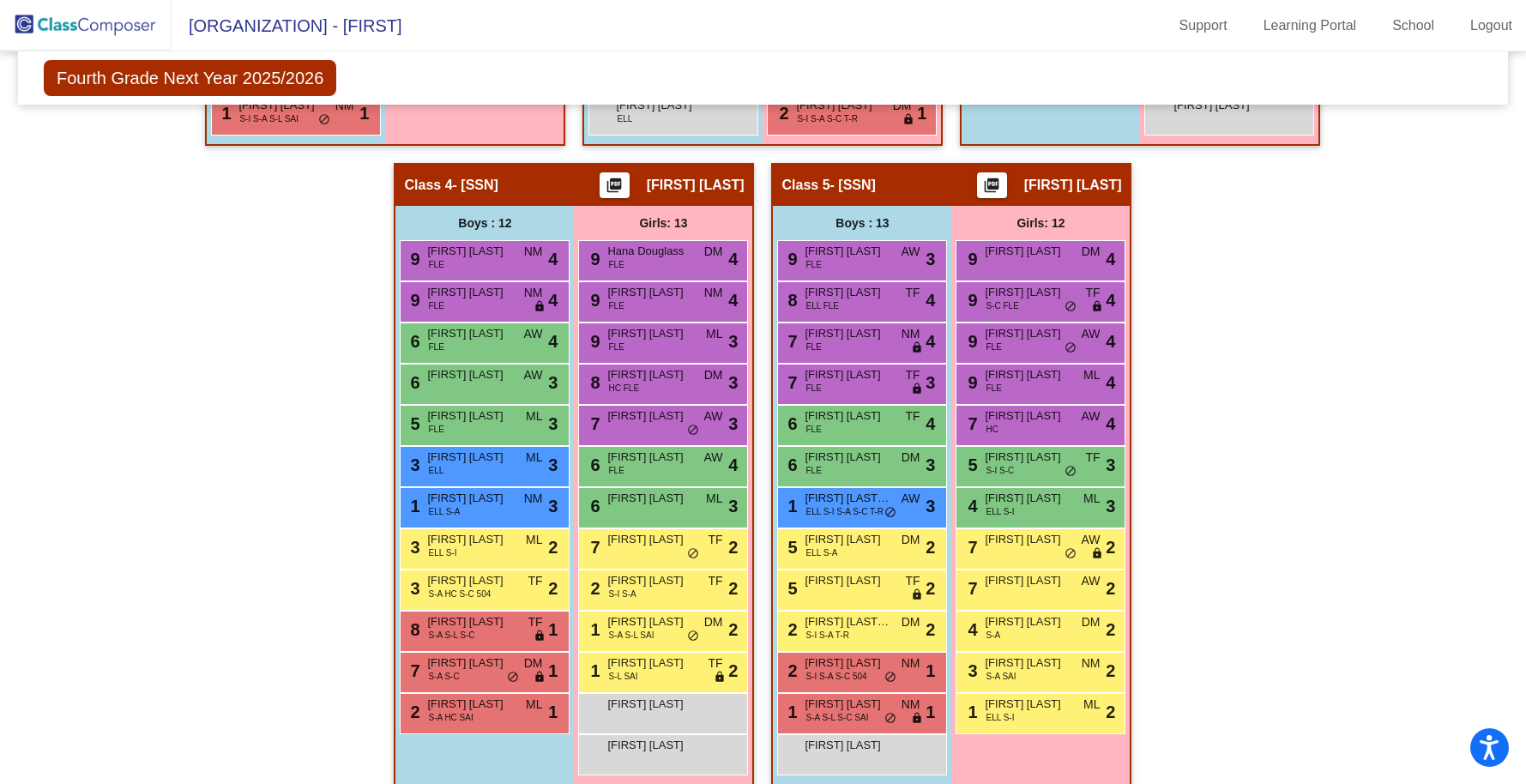 scroll, scrollTop: 1000, scrollLeft: 0, axis: vertical 